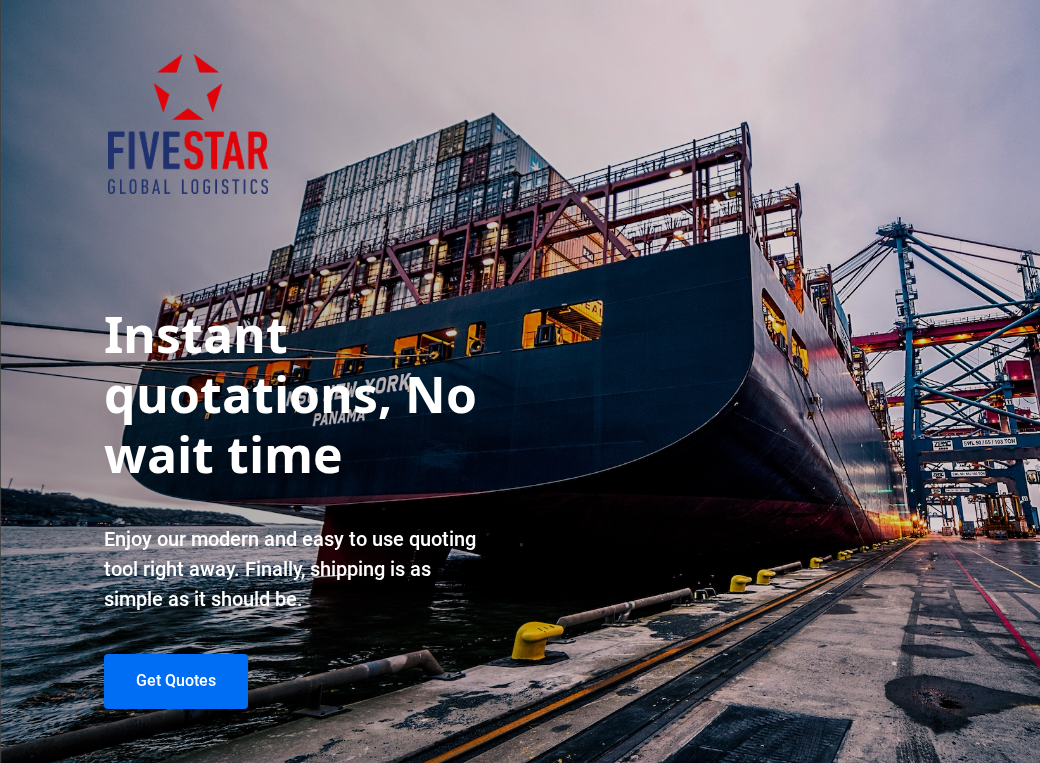 scroll, scrollTop: 0, scrollLeft: 0, axis: both 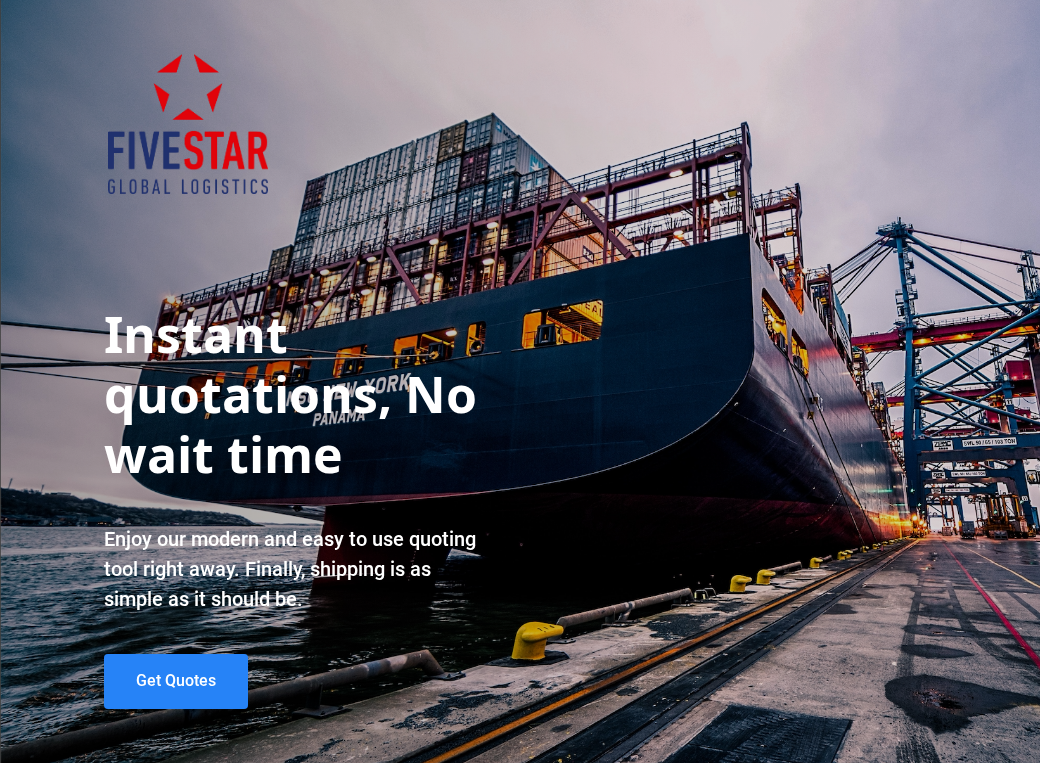 click on "Get Quotes" at bounding box center [176, 680] 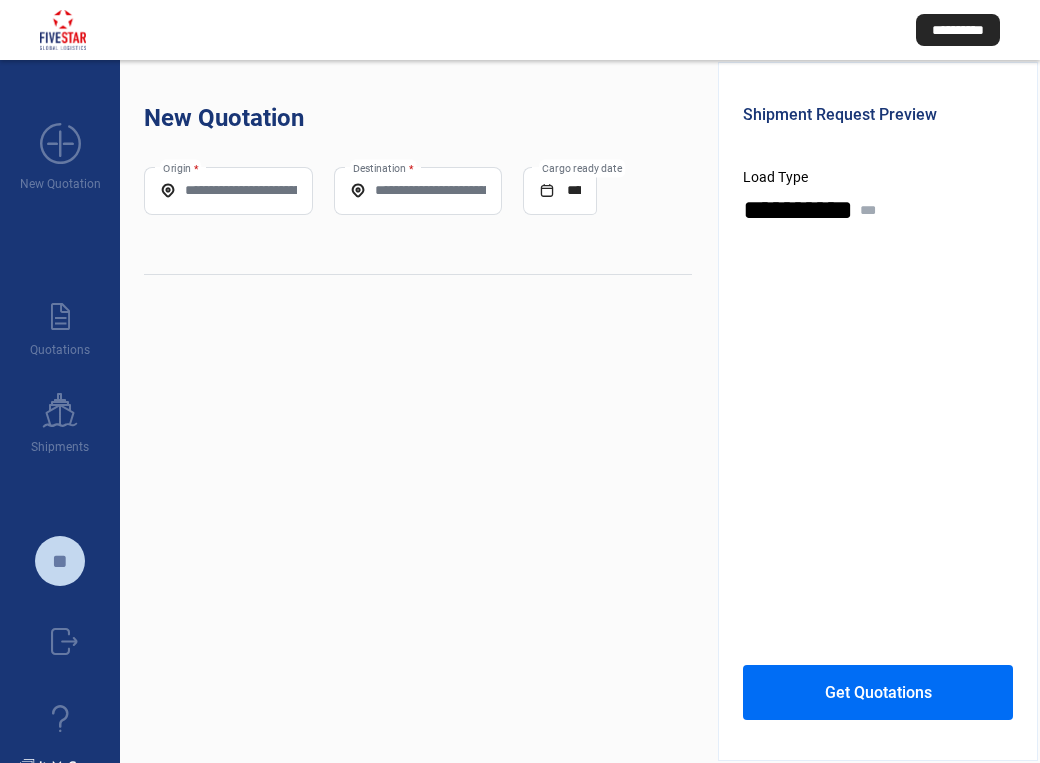 click on "Origin *" at bounding box center [228, 190] 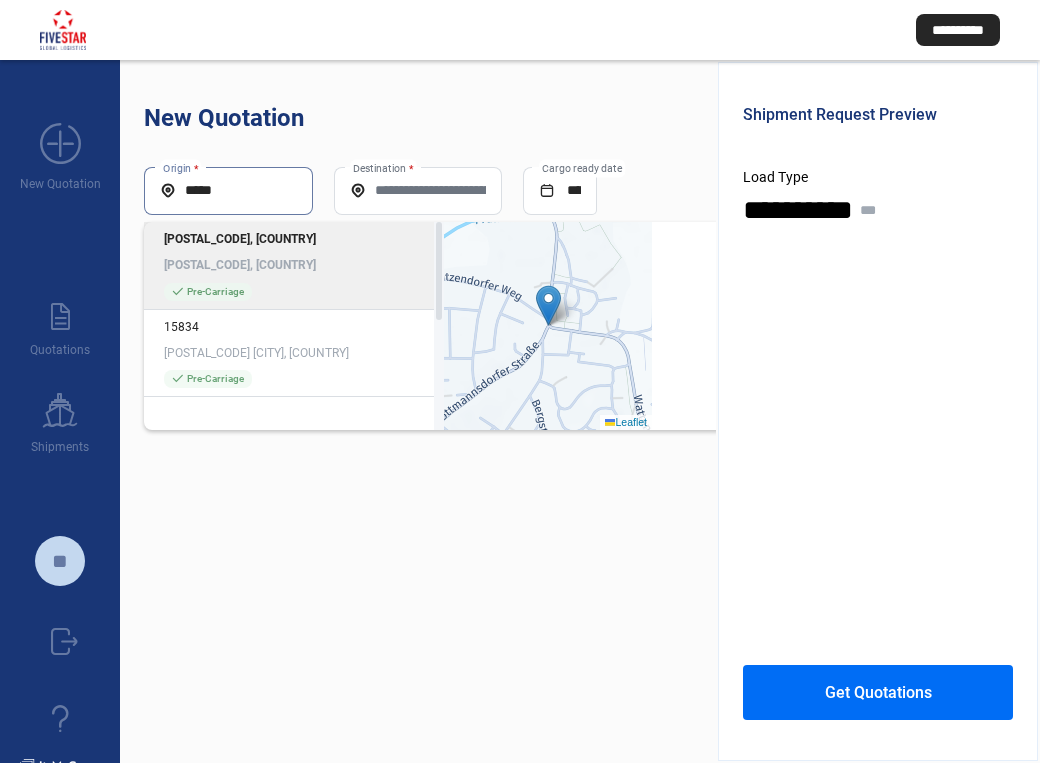 scroll, scrollTop: 0, scrollLeft: 0, axis: both 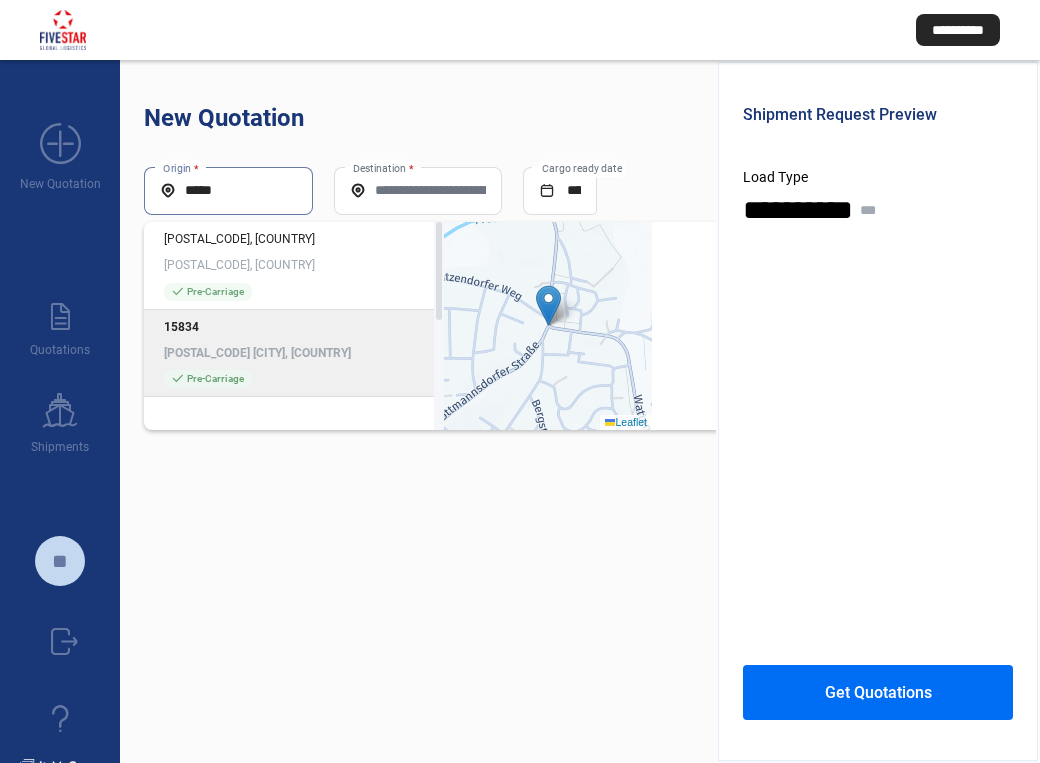 type on "*****" 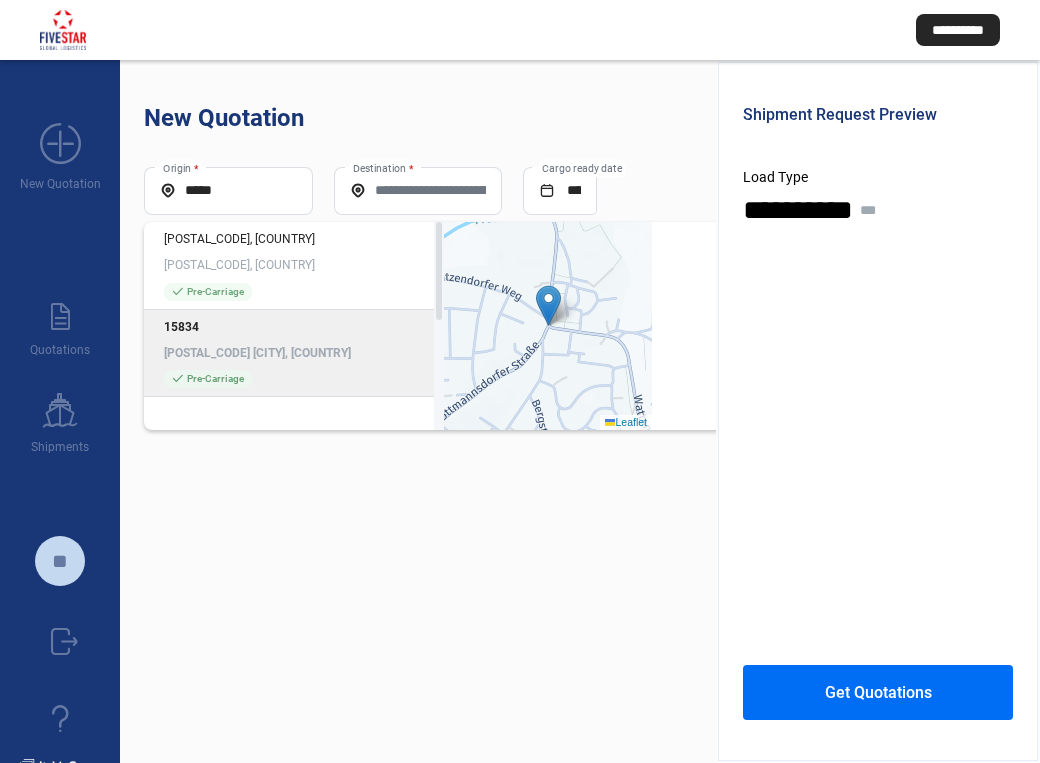 click on "15834" at bounding box center [294, 327] 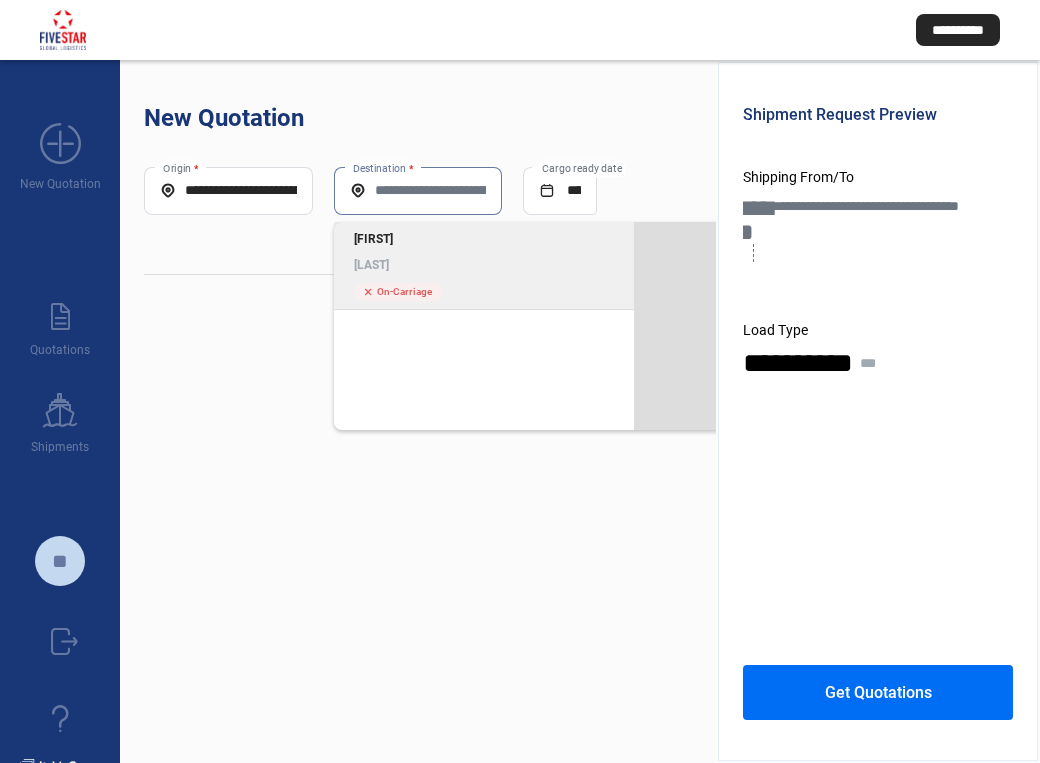 click on "Destination *" at bounding box center [418, 190] 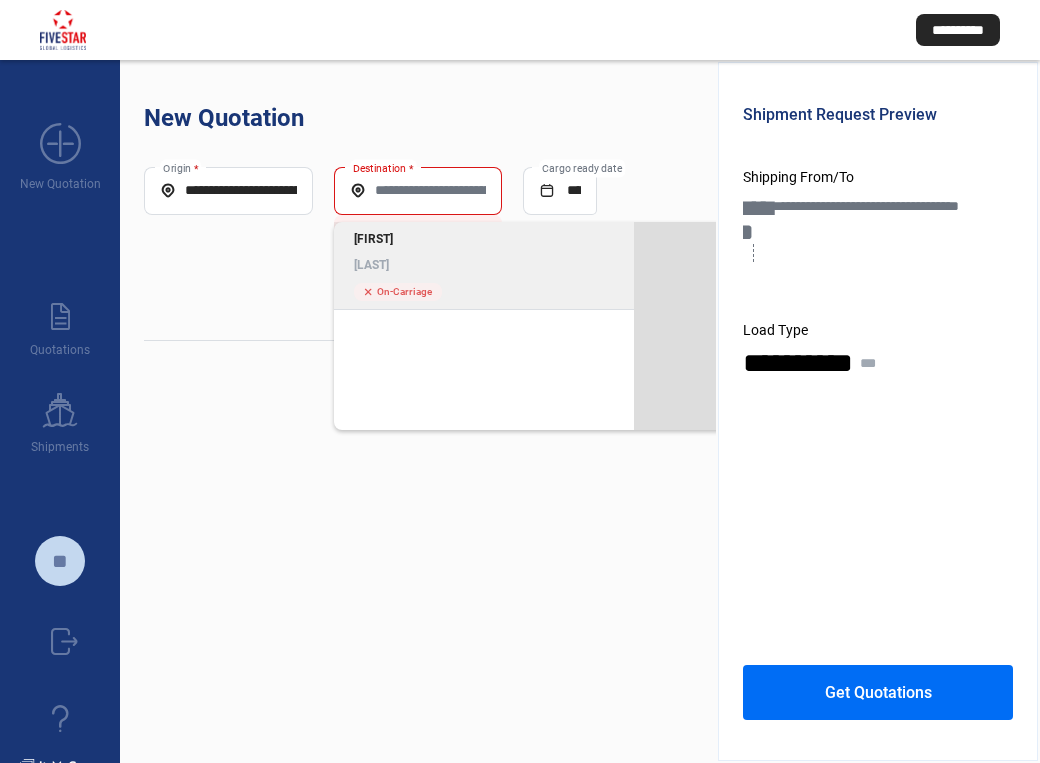click on "[FIRST] [LAST]" at bounding box center (484, 252) 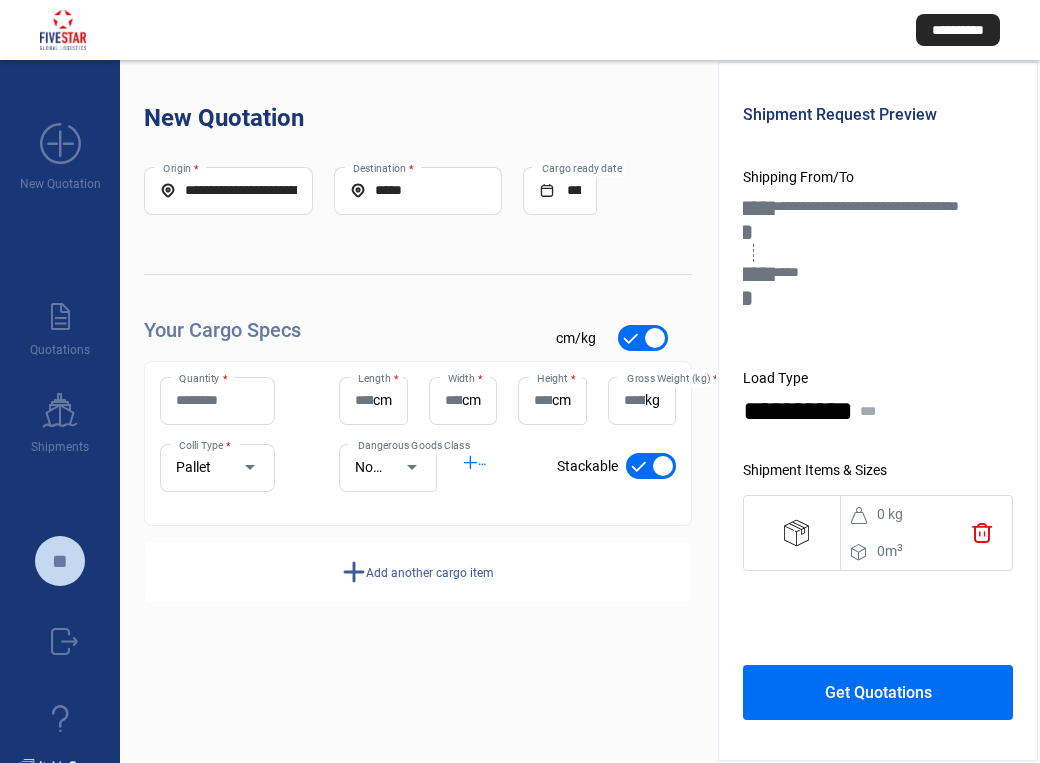 click on "Gross Weight (kg)  * kg" at bounding box center [642, 401] 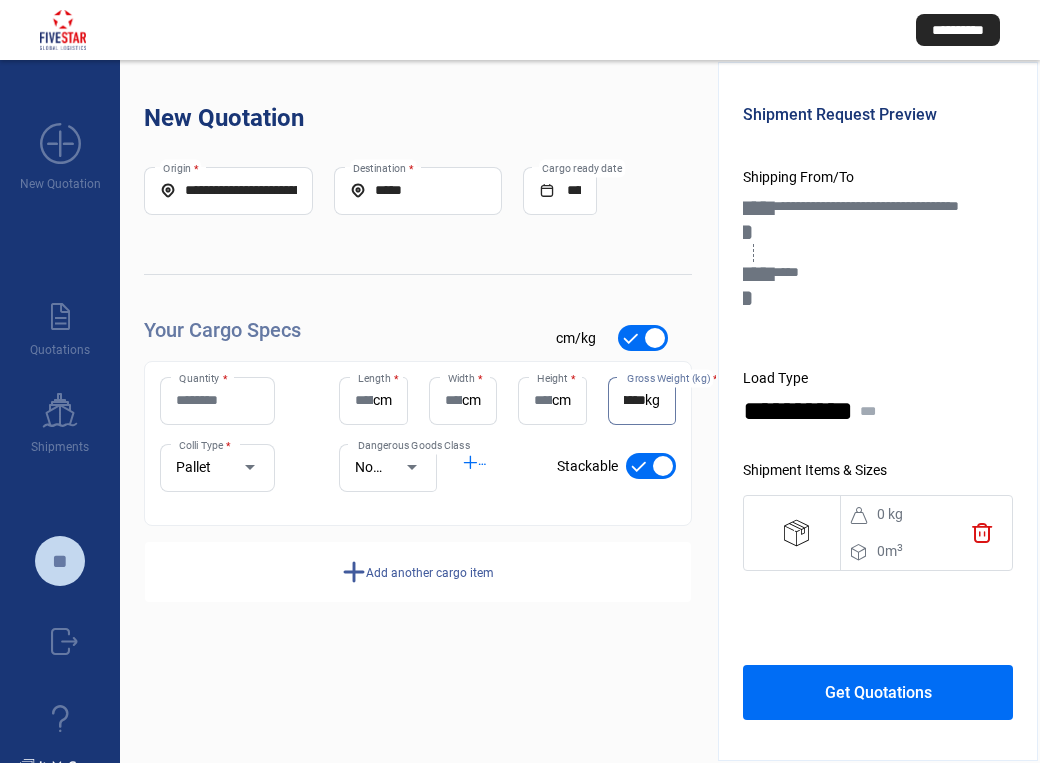 scroll, scrollTop: 0, scrollLeft: 21, axis: horizontal 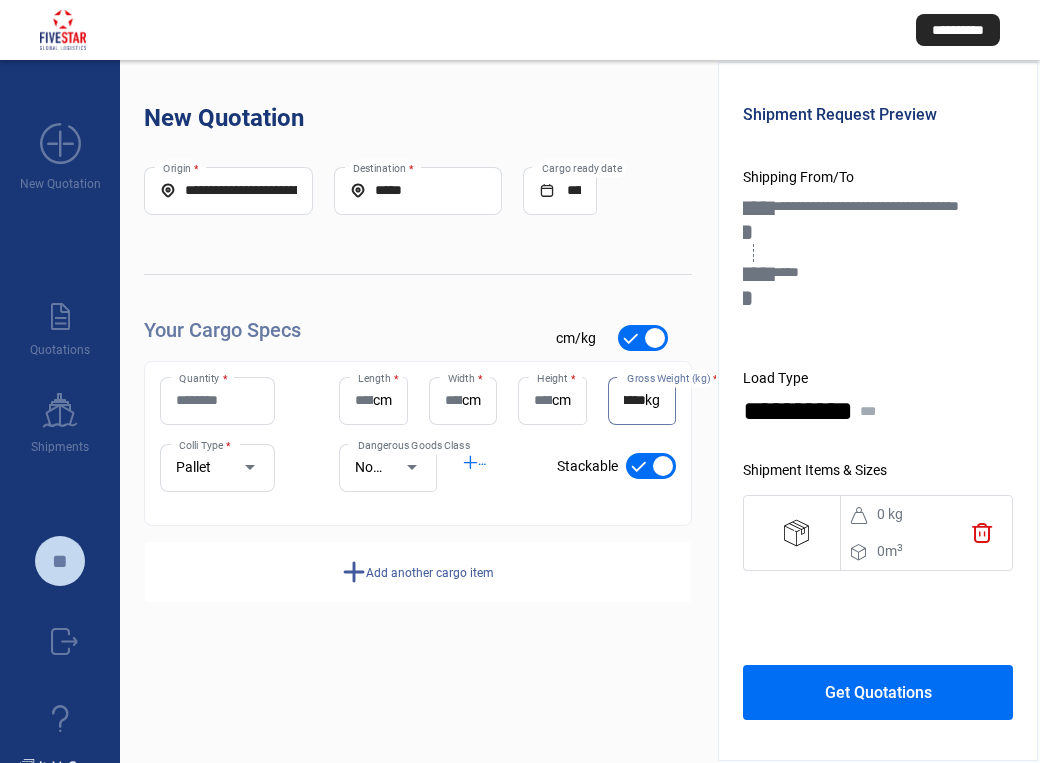 type on "******" 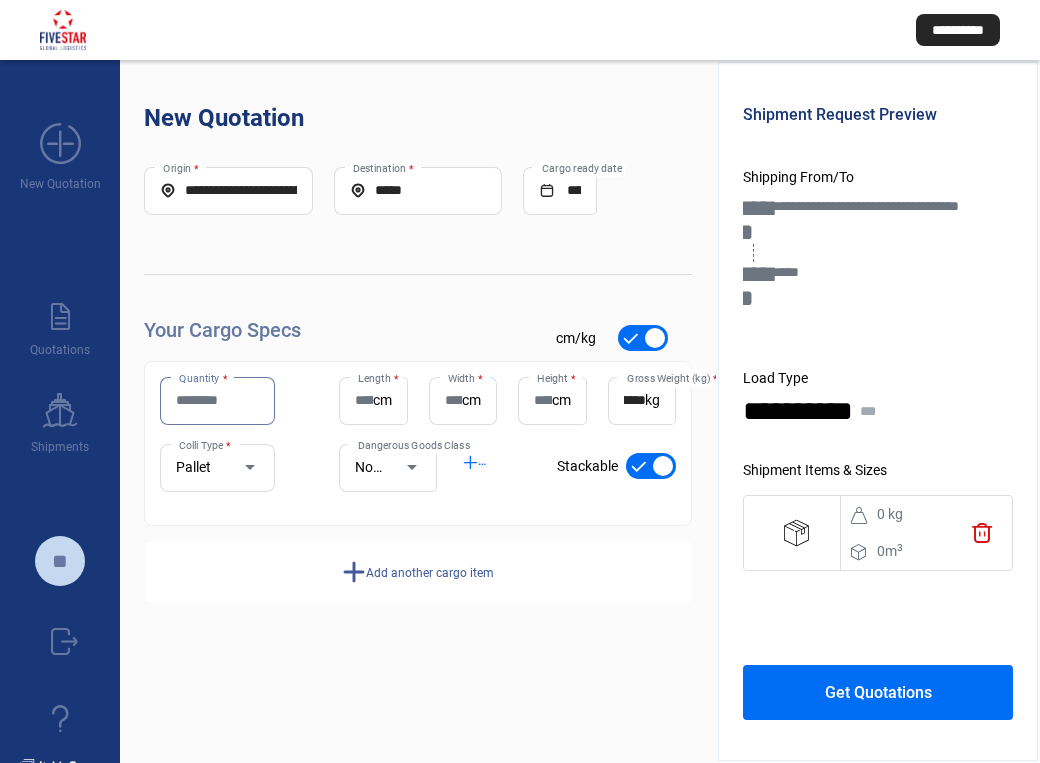 click on "Quantity *" at bounding box center (217, 400) 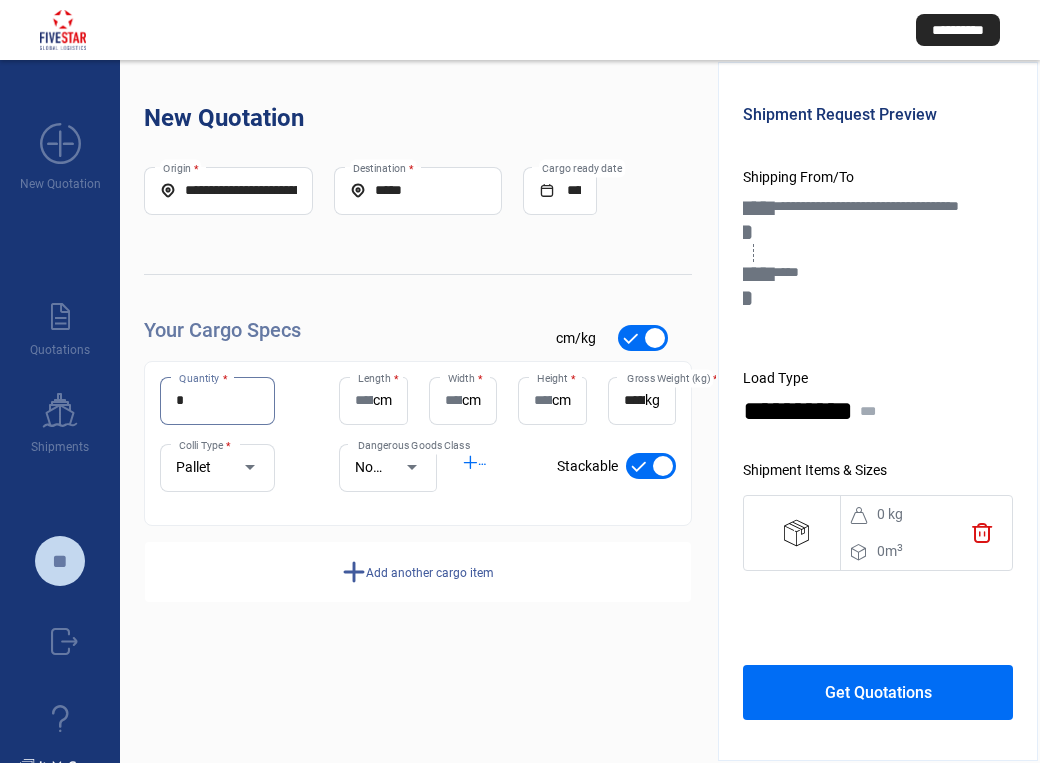 type on "*" 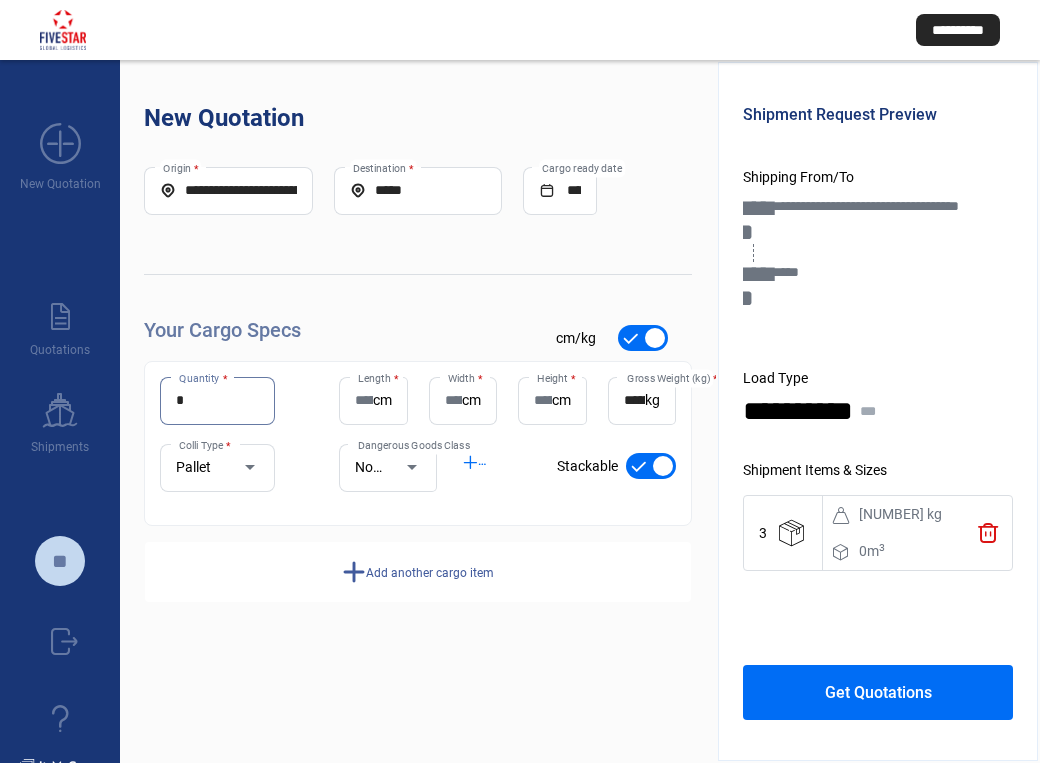 click on "******" at bounding box center (635, 400) 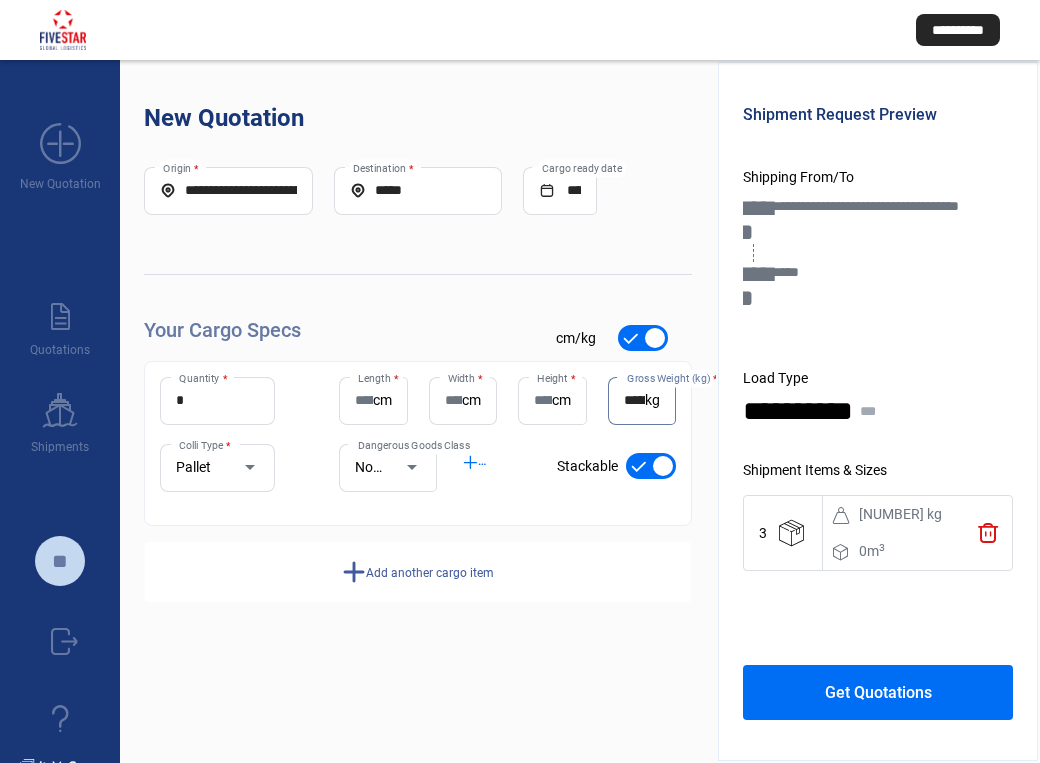 click on "******" at bounding box center [635, 400] 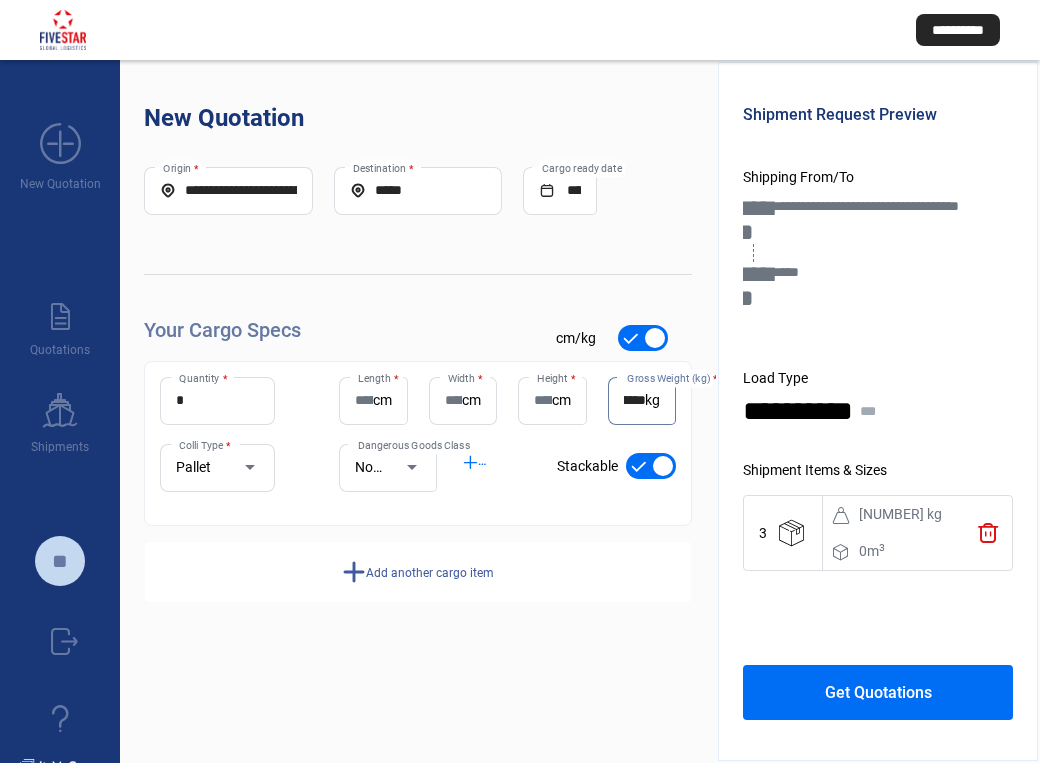 scroll, scrollTop: 0, scrollLeft: 29, axis: horizontal 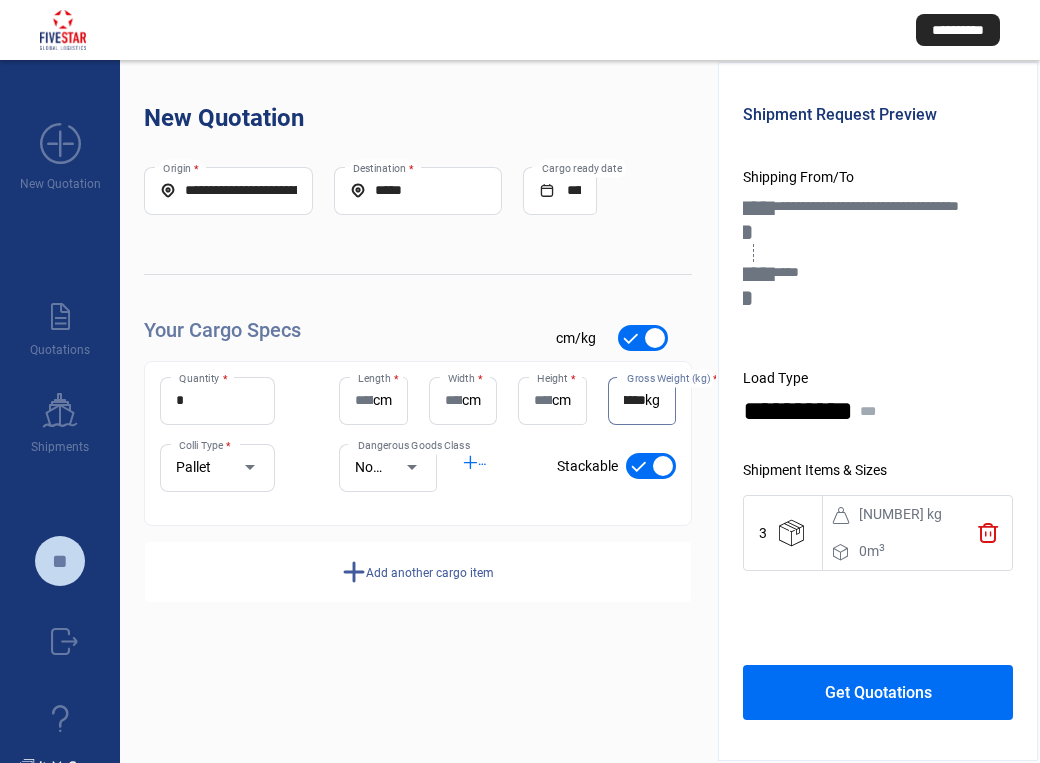 type on "*******" 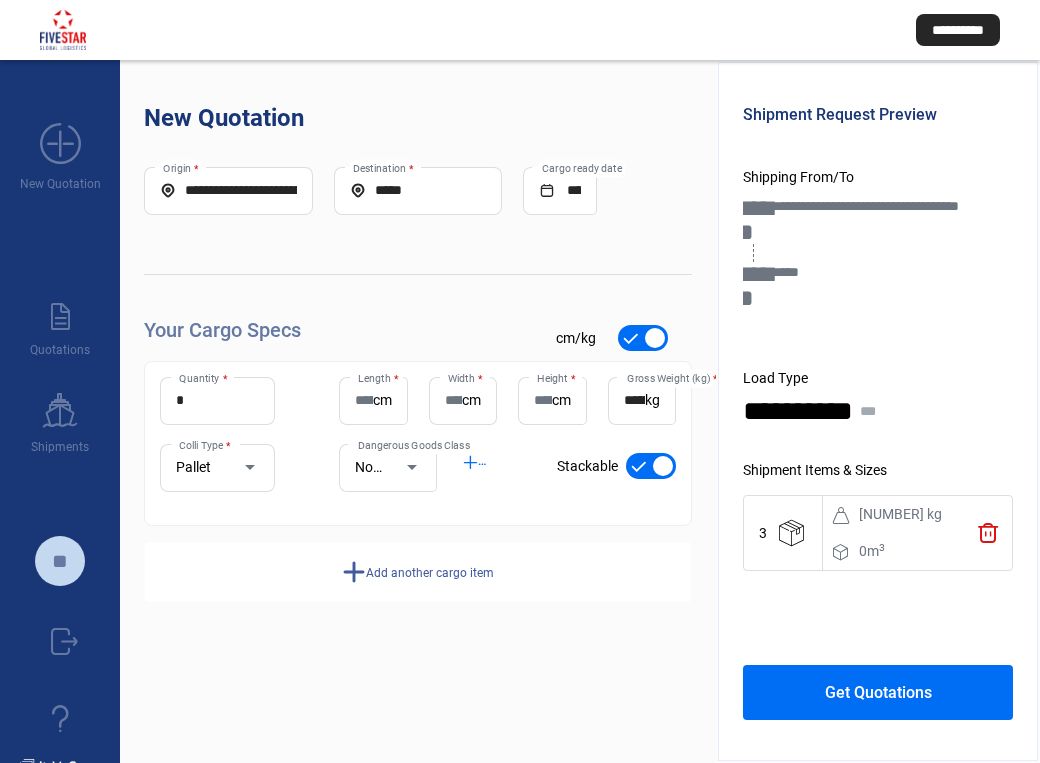 click on "add  Add UN Numbers" at bounding box center [507, 462] 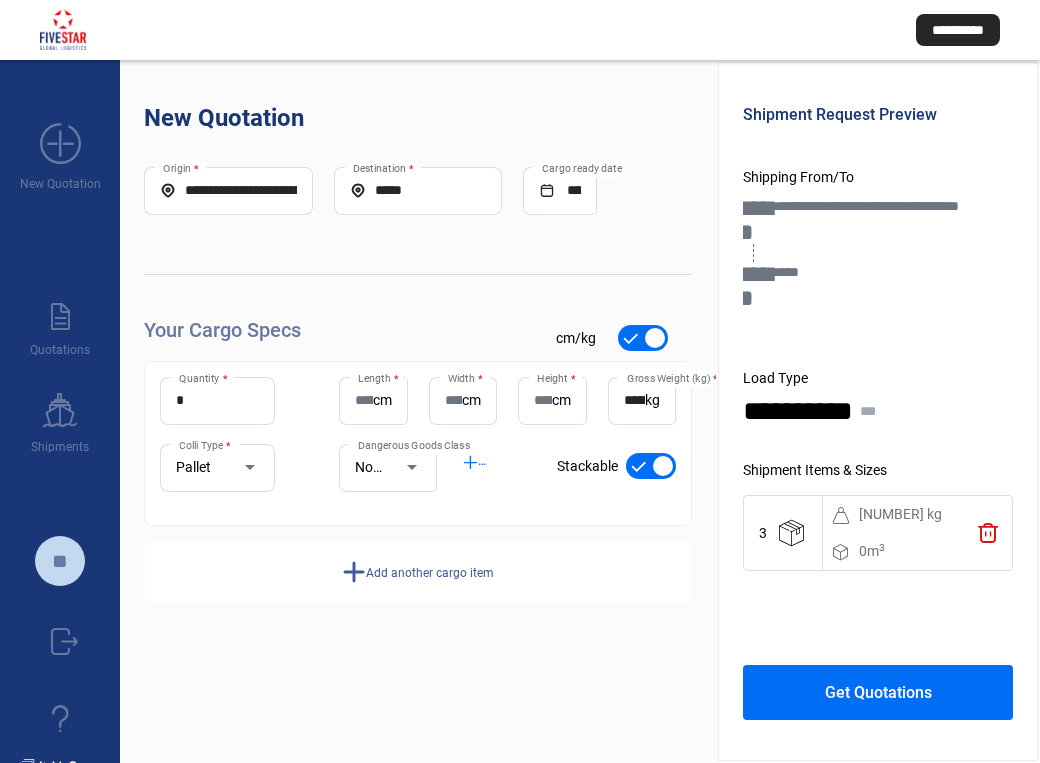 click on "*" at bounding box center (217, 400) 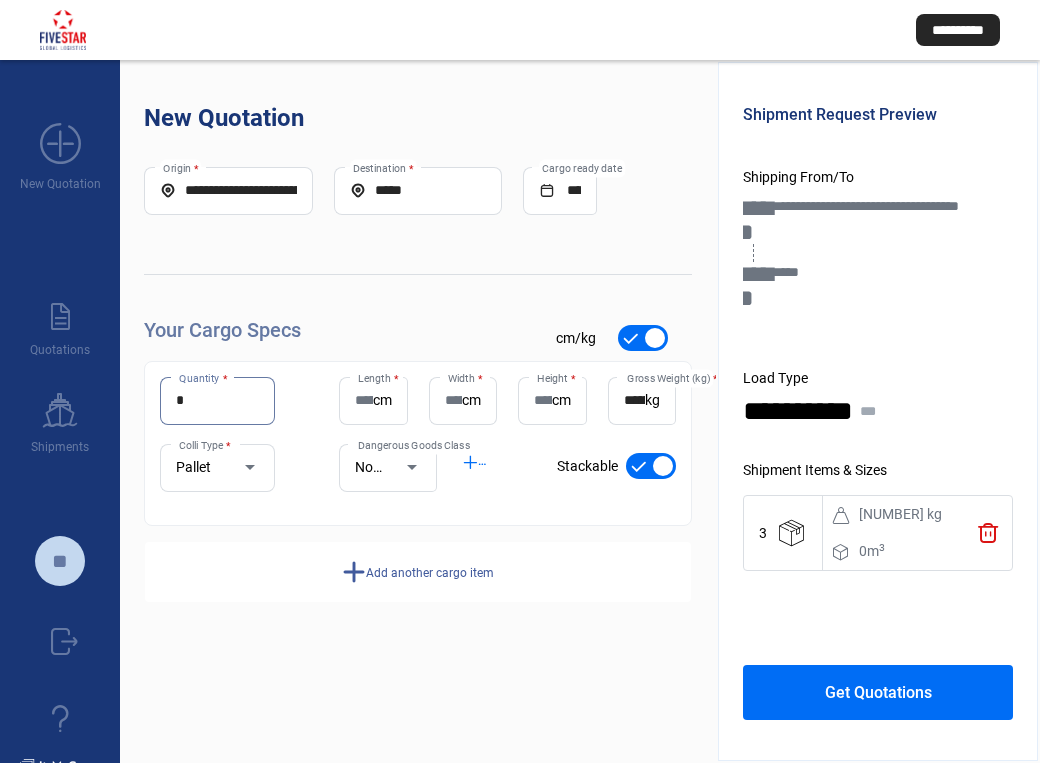 click on "*" at bounding box center [217, 400] 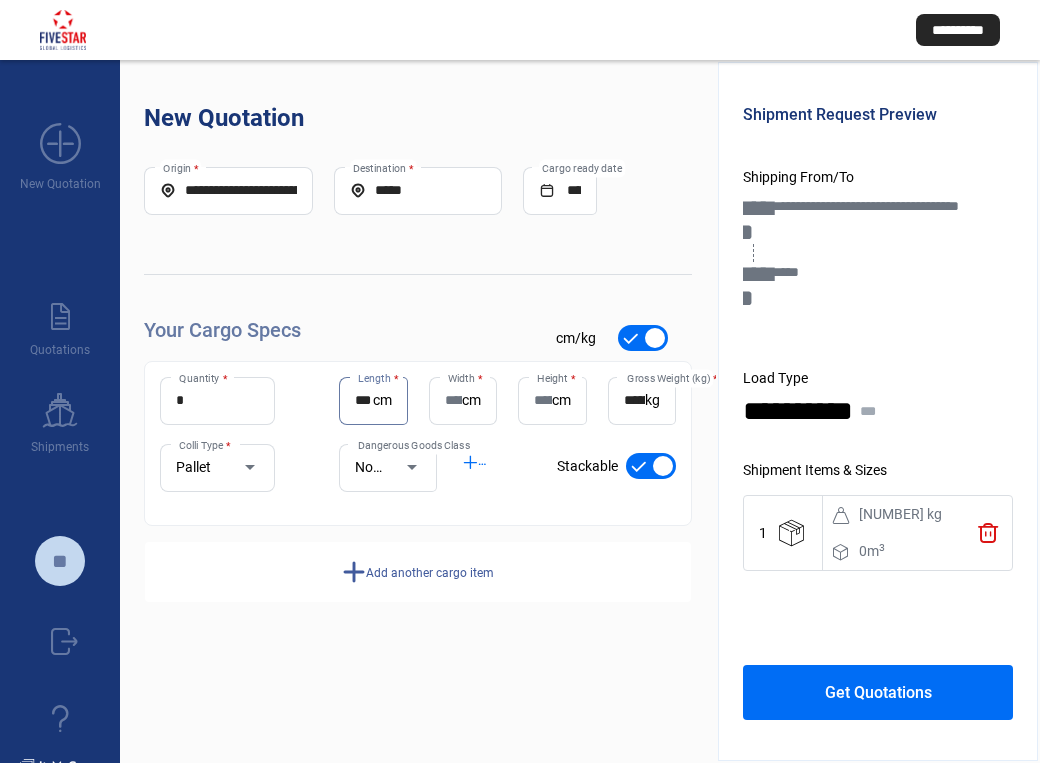 scroll, scrollTop: 0, scrollLeft: 6, axis: horizontal 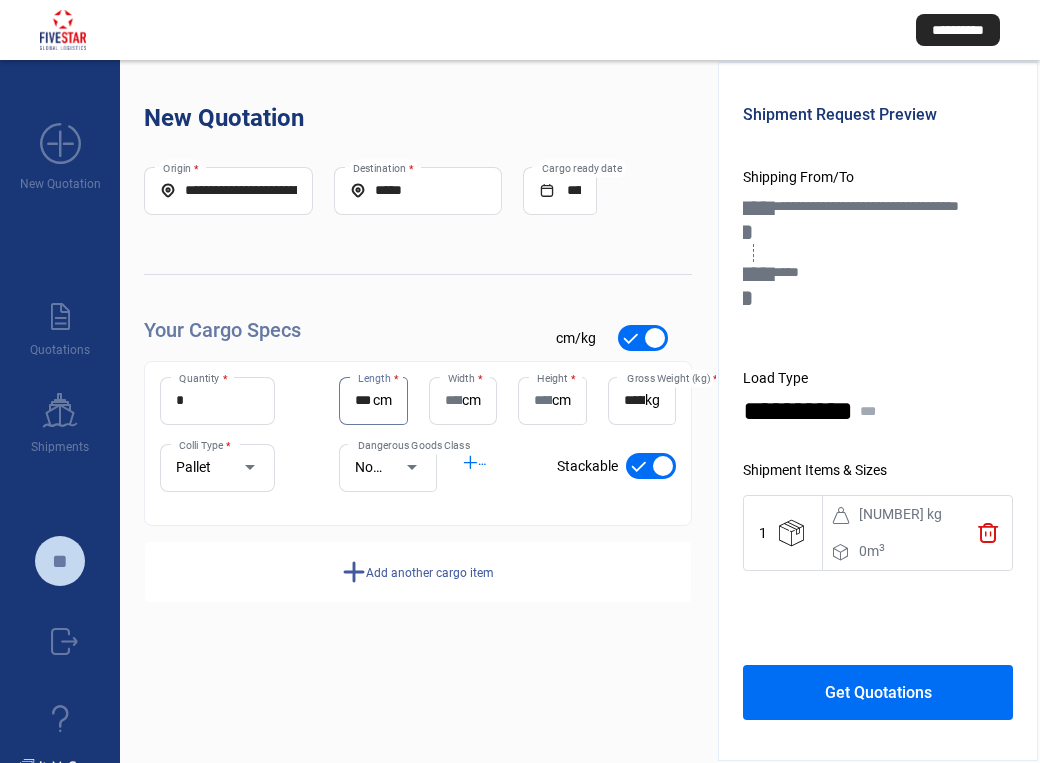 type on "***" 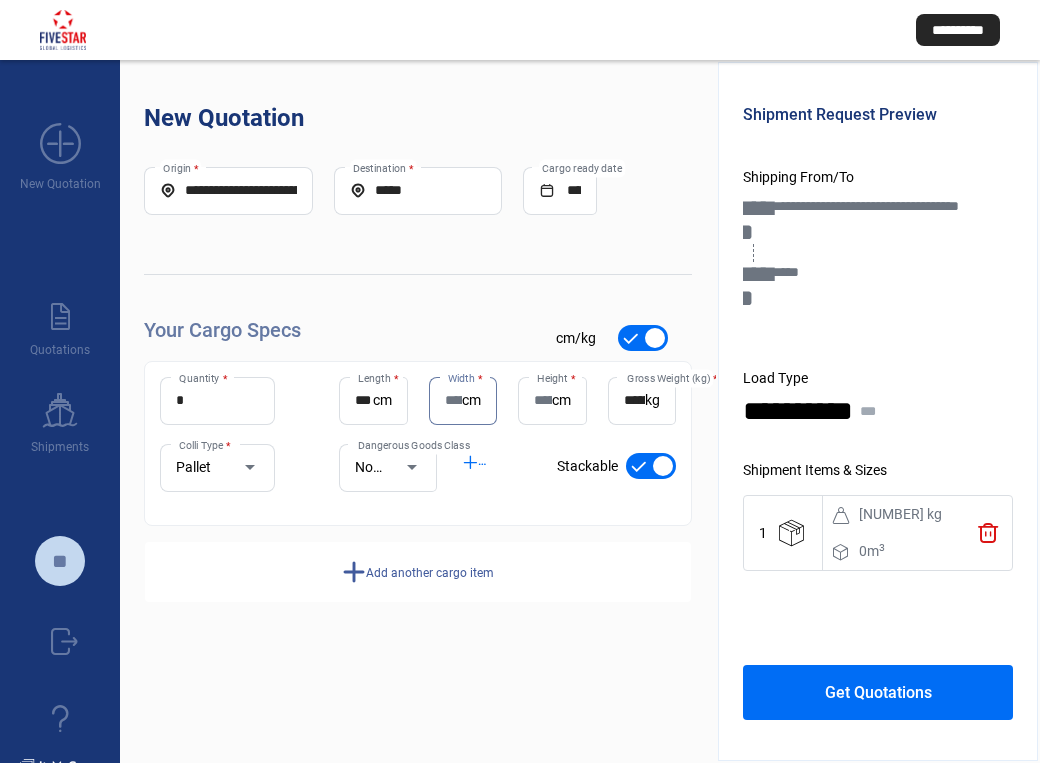 scroll, scrollTop: 0, scrollLeft: 0, axis: both 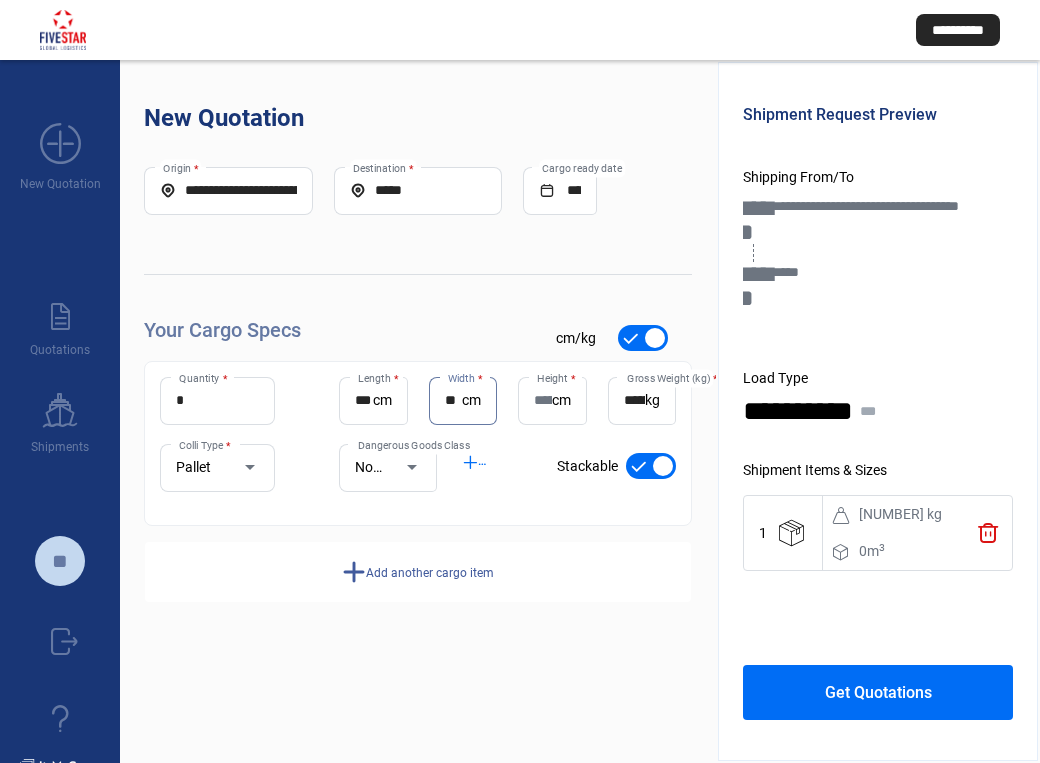 type on "**" 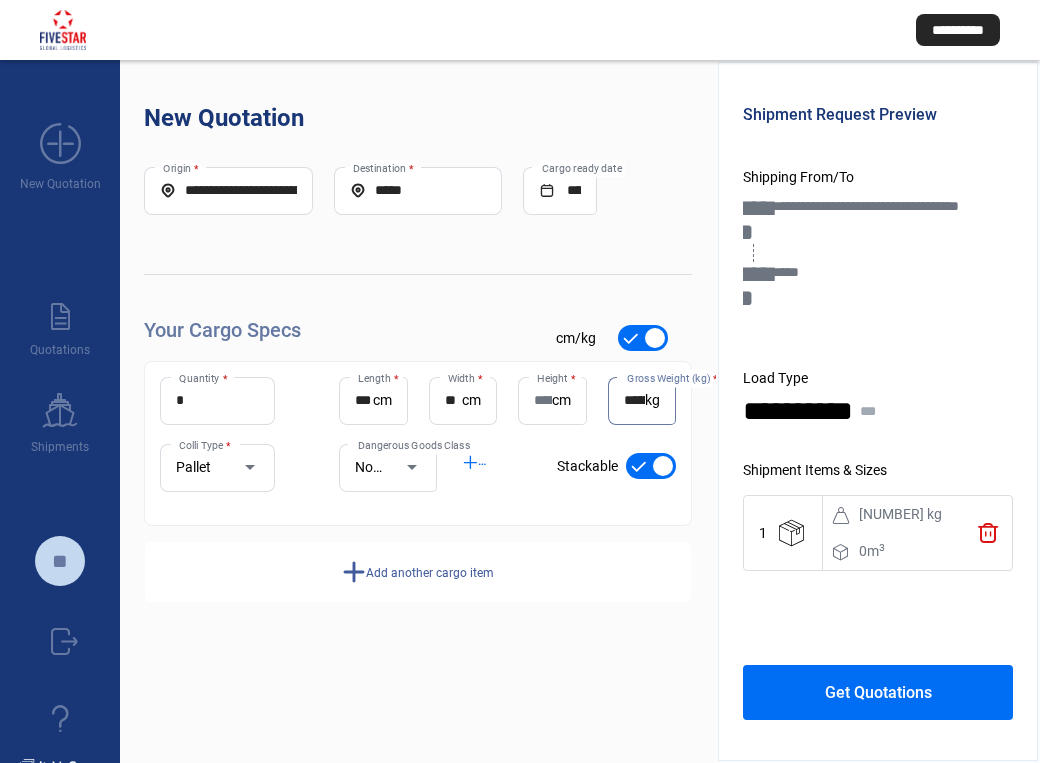 click on "Height  *" at bounding box center (543, 400) 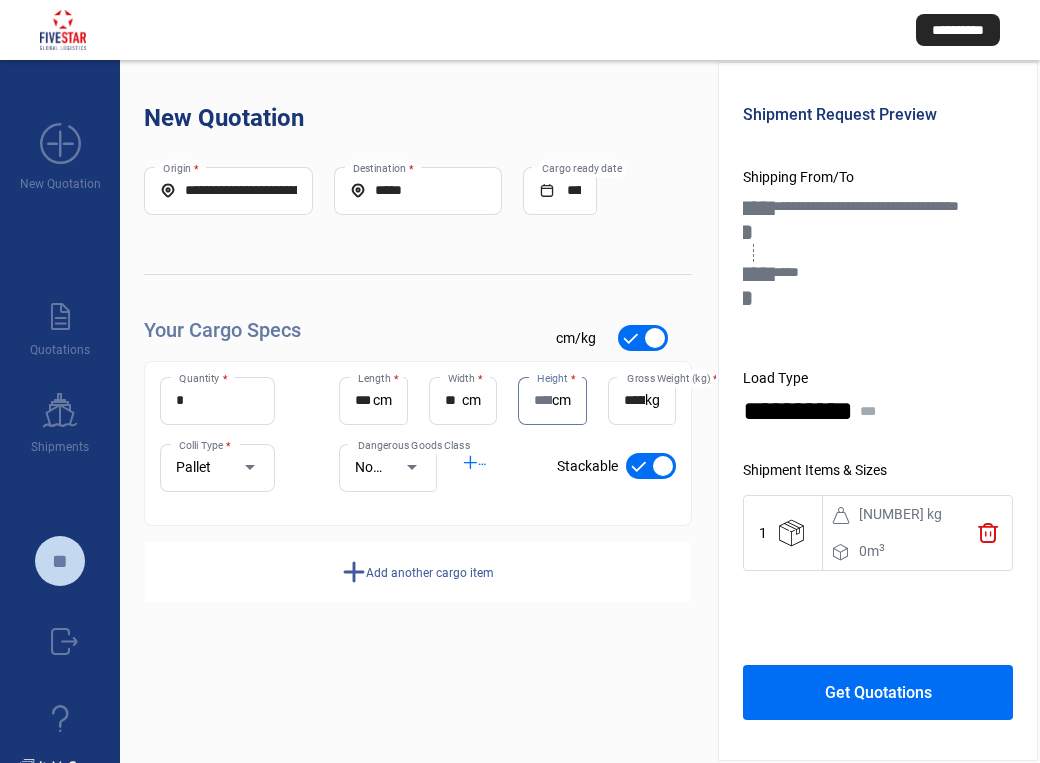 click on "Height  *" at bounding box center (543, 400) 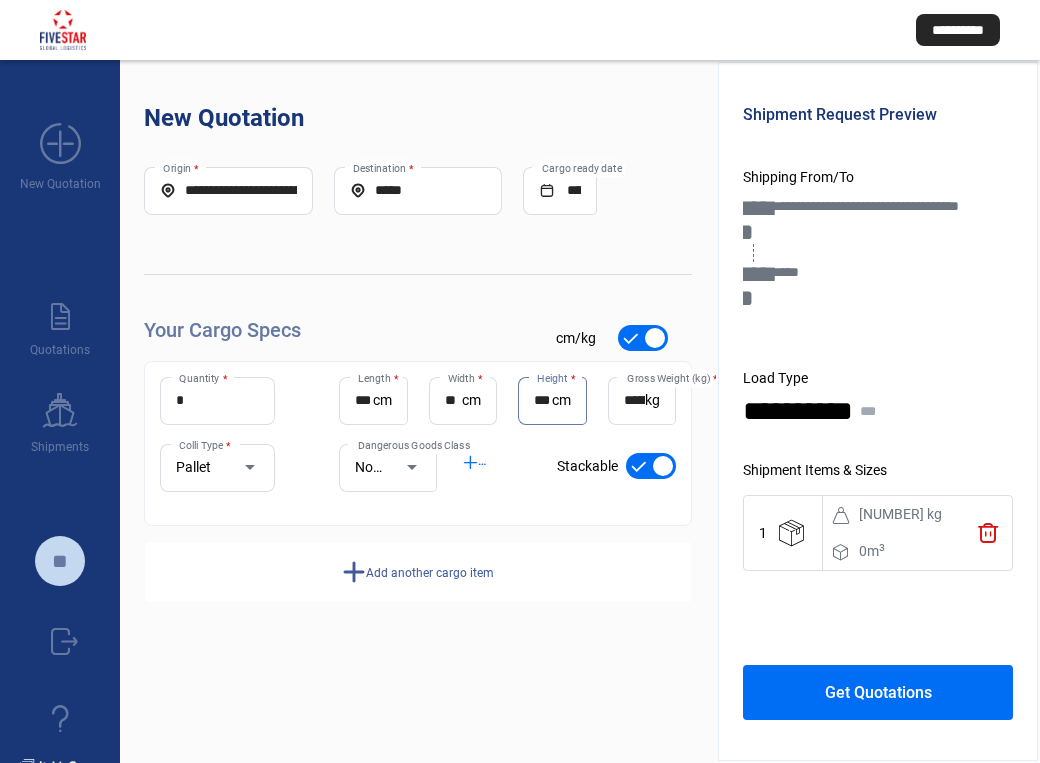 scroll, scrollTop: 0, scrollLeft: 6, axis: horizontal 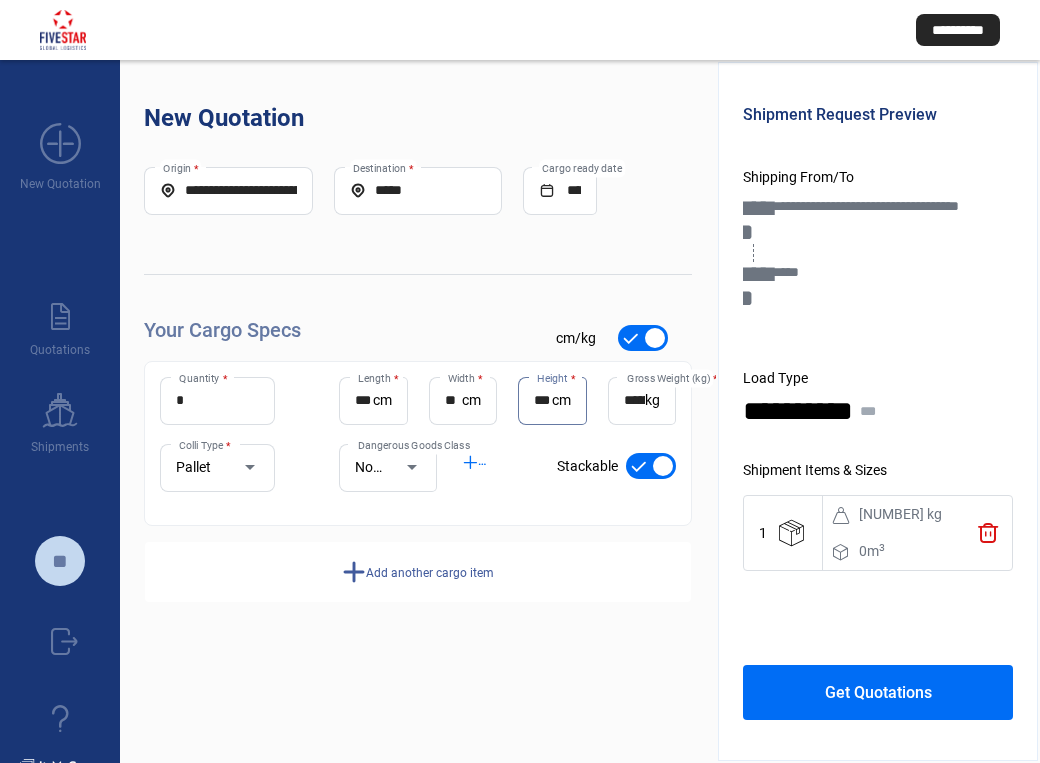 type on "***" 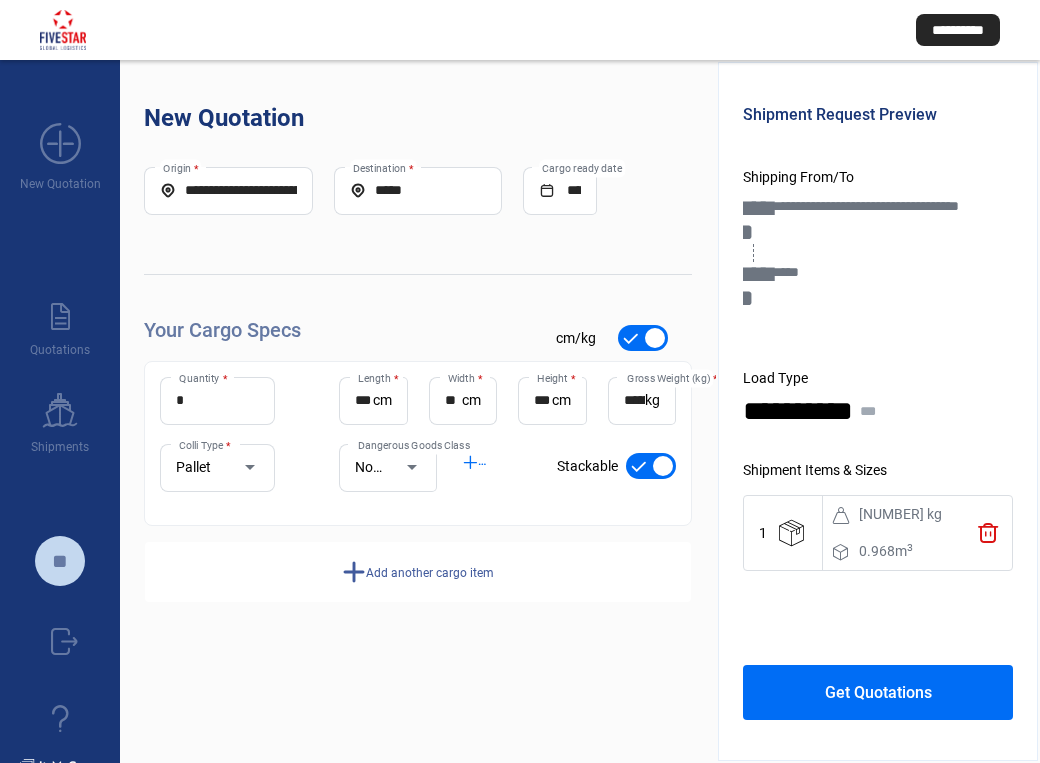 click on "Add another cargo item" at bounding box center [430, 573] 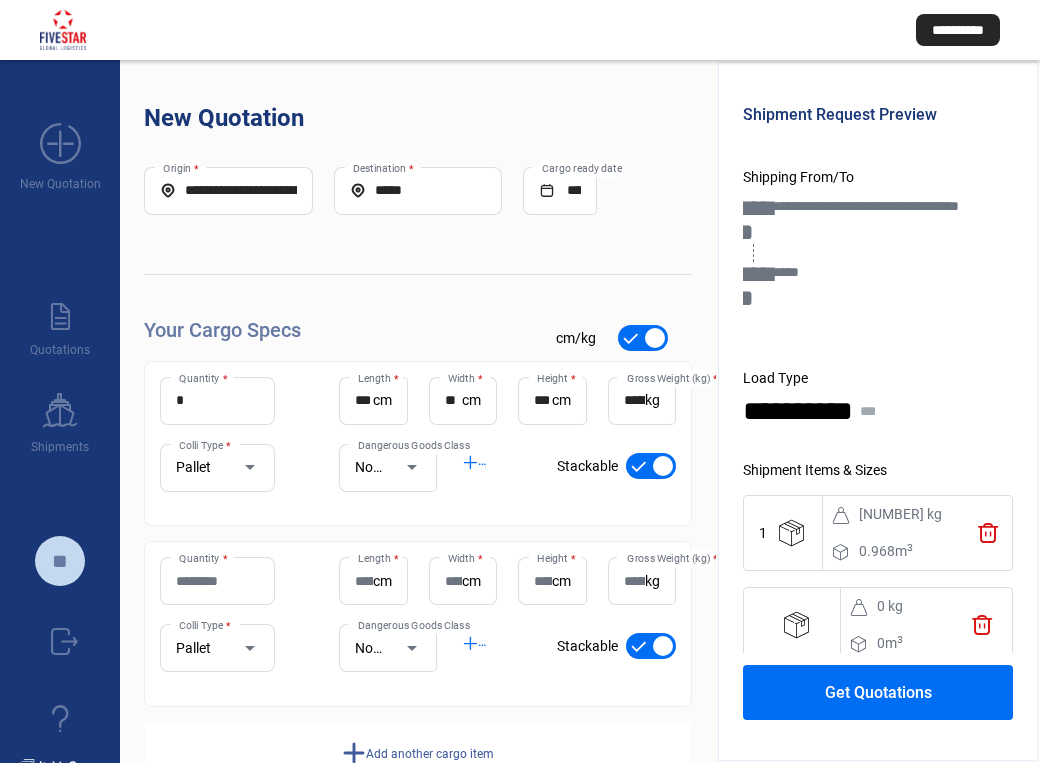 scroll, scrollTop: 61, scrollLeft: 0, axis: vertical 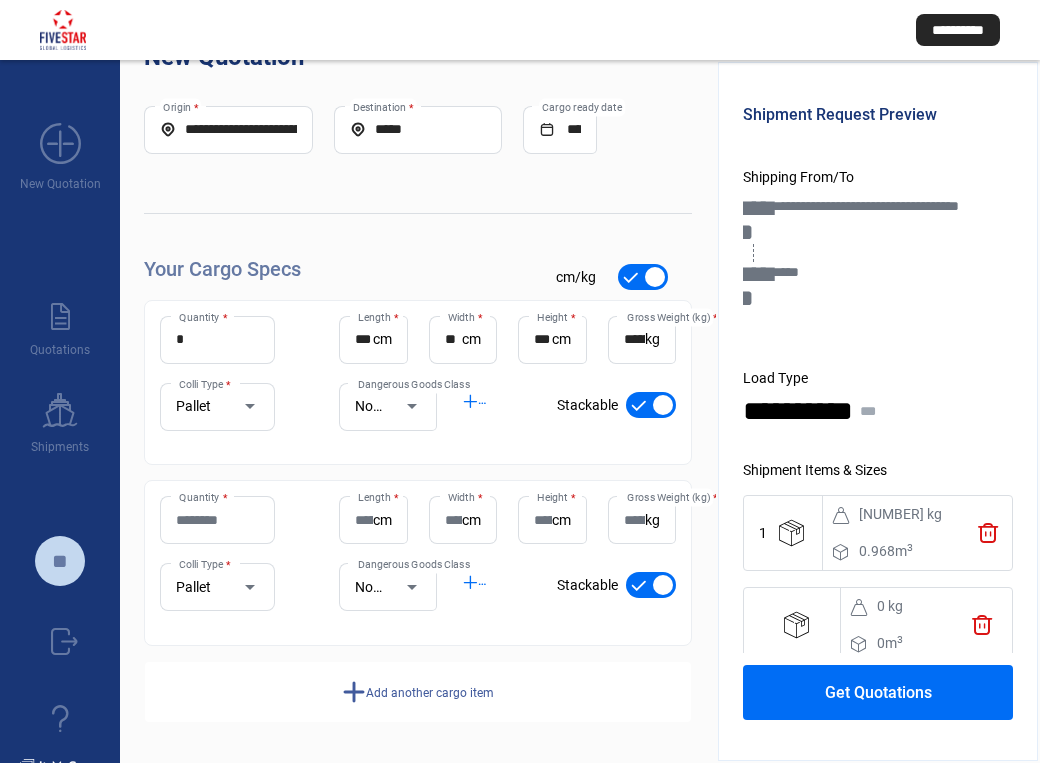 click on "cm" at bounding box center (561, 339) 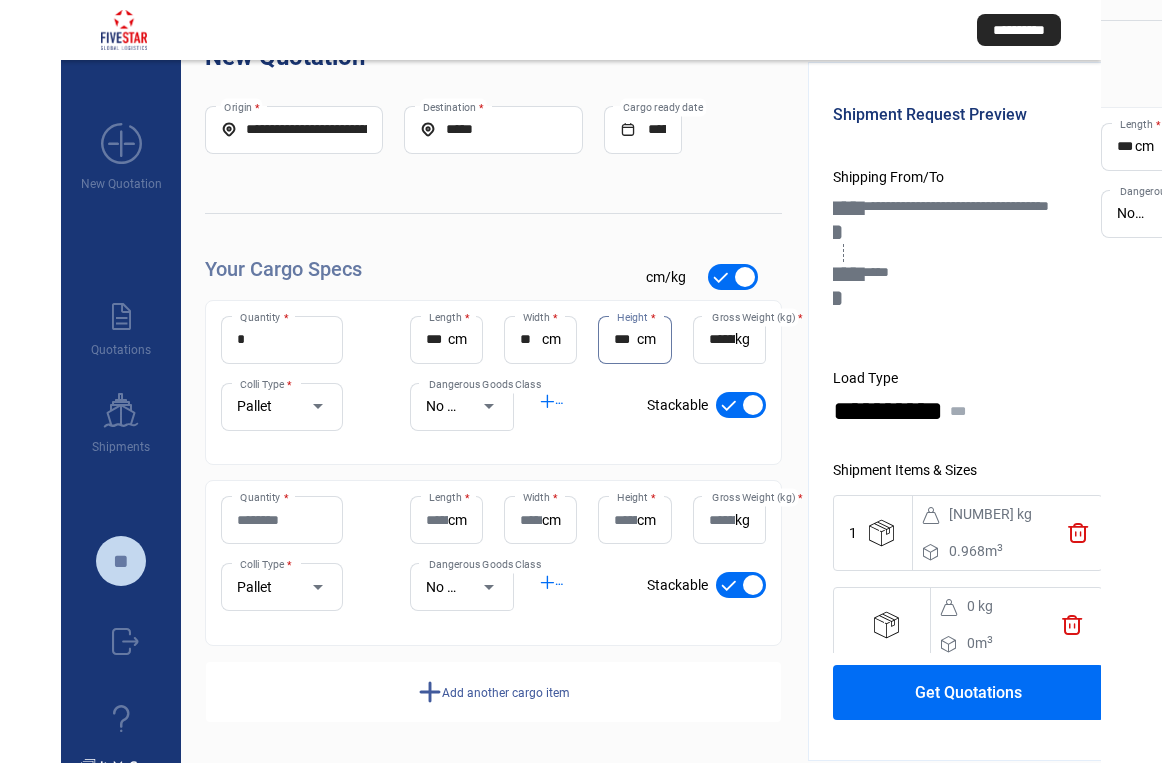 scroll, scrollTop: 0, scrollLeft: 0, axis: both 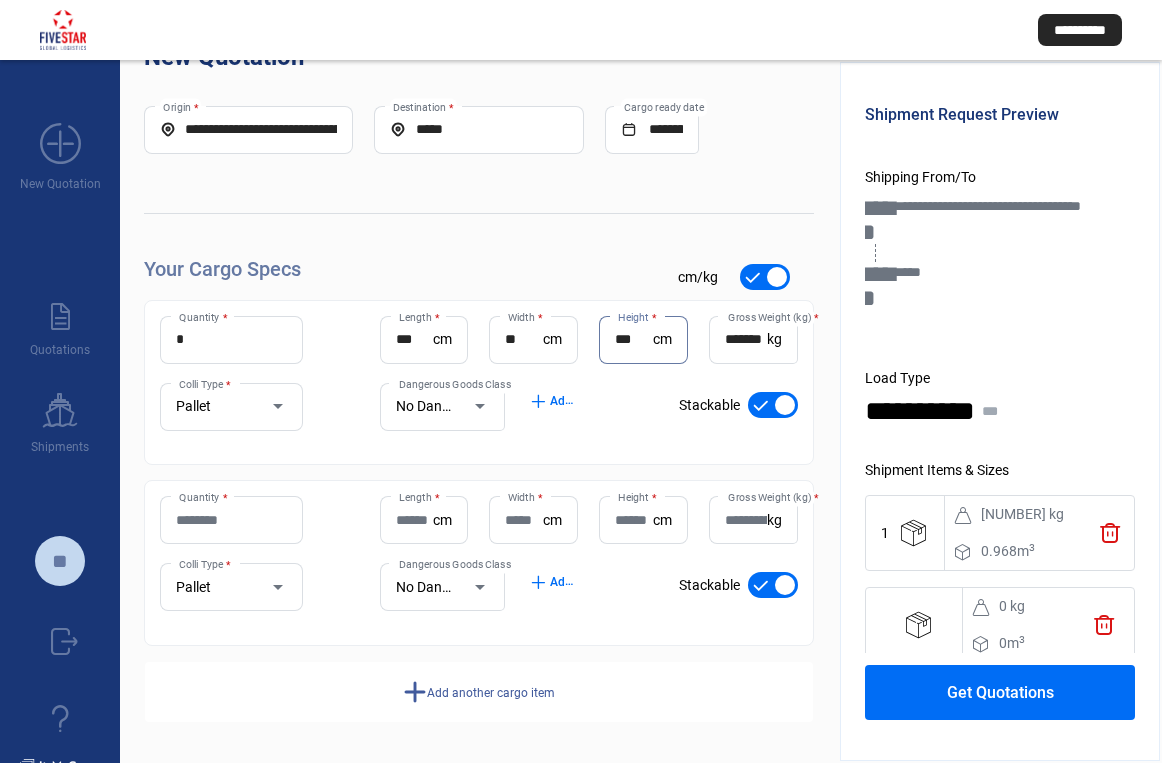 click on "Quantity *" at bounding box center [231, 520] 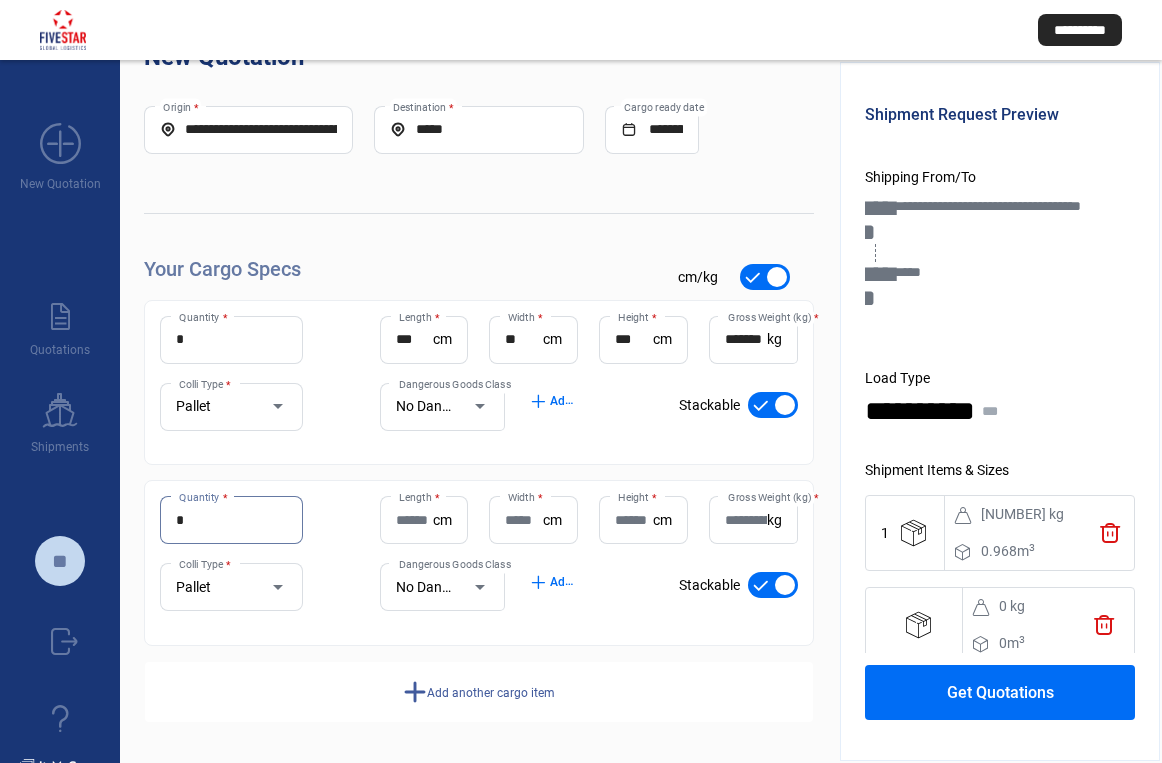 type on "*" 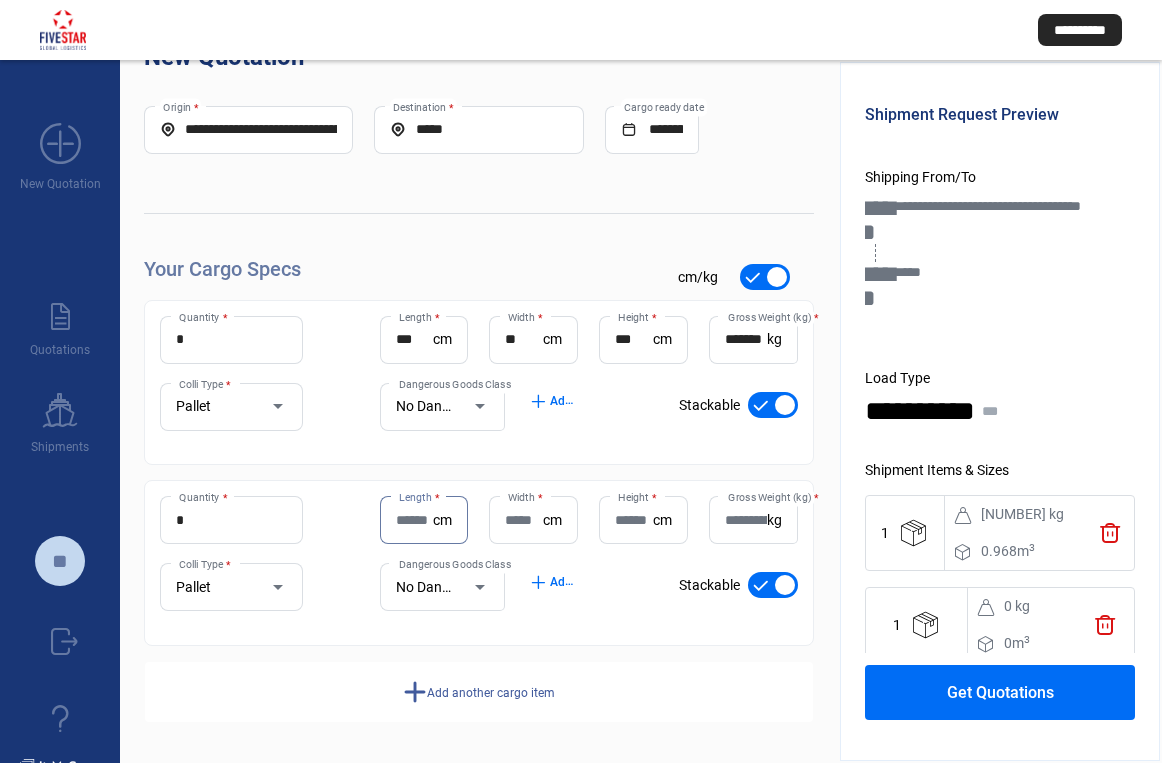 click on "Length  *" at bounding box center (415, 520) 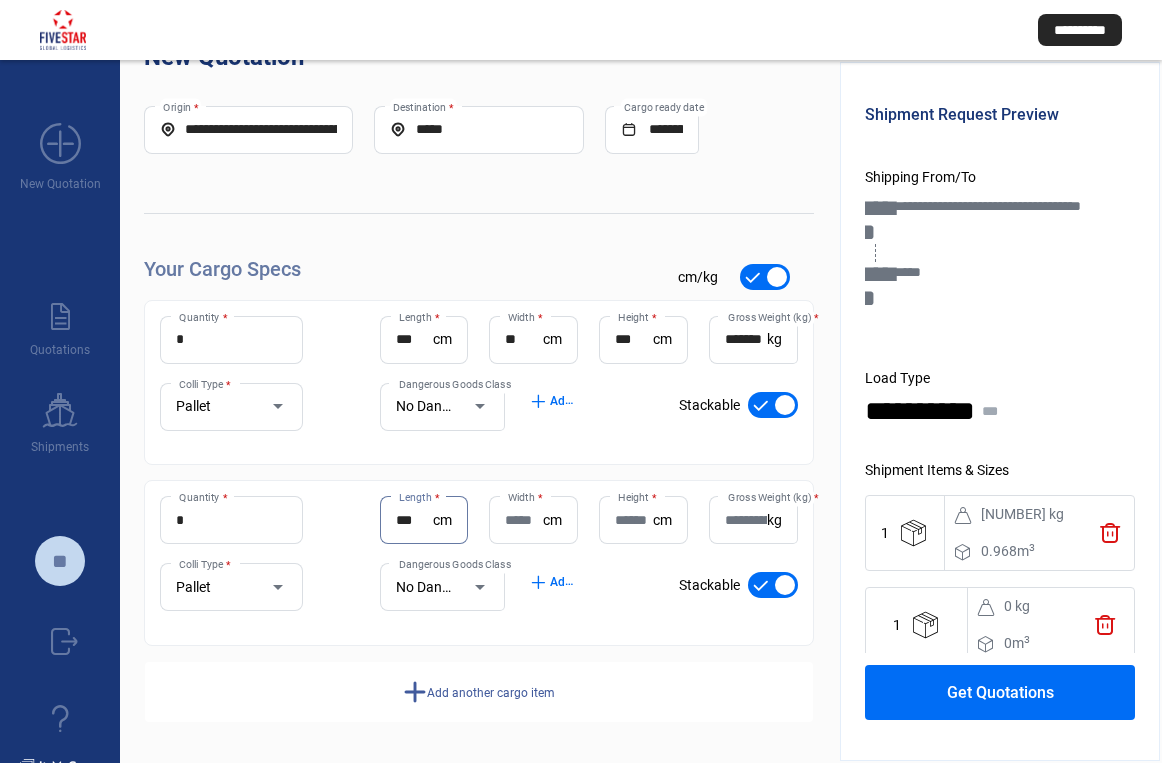type on "***" 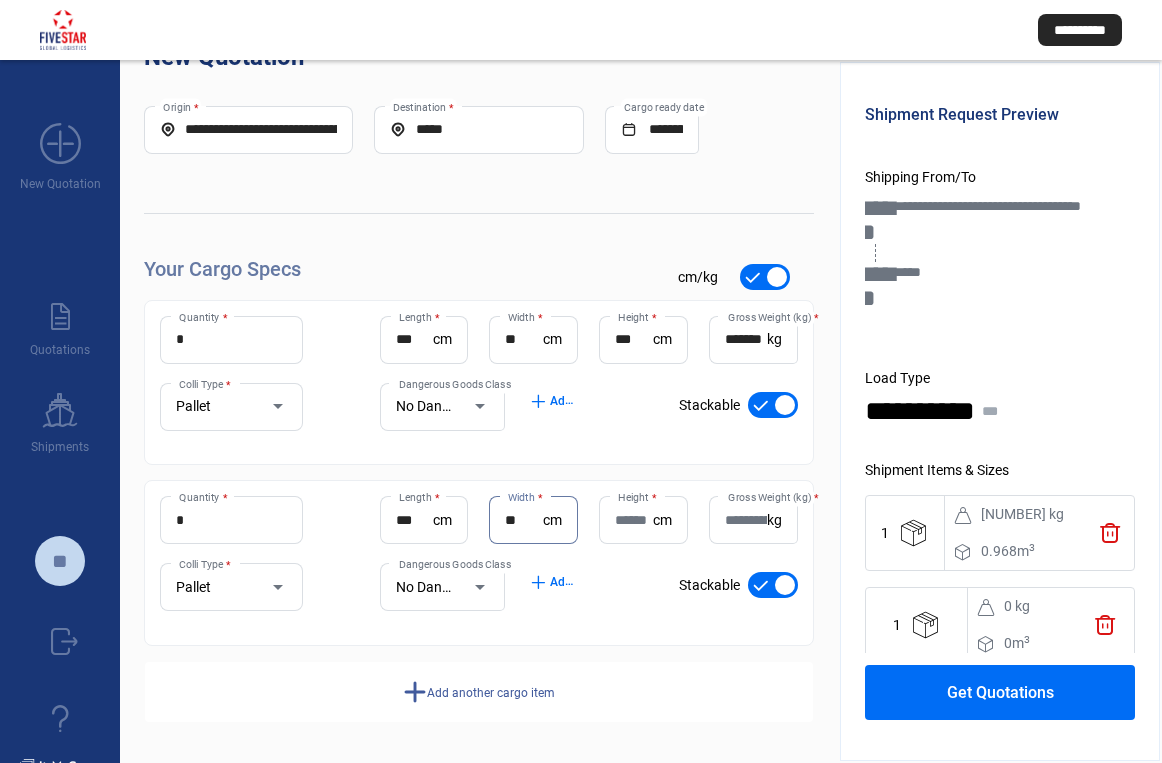type on "**" 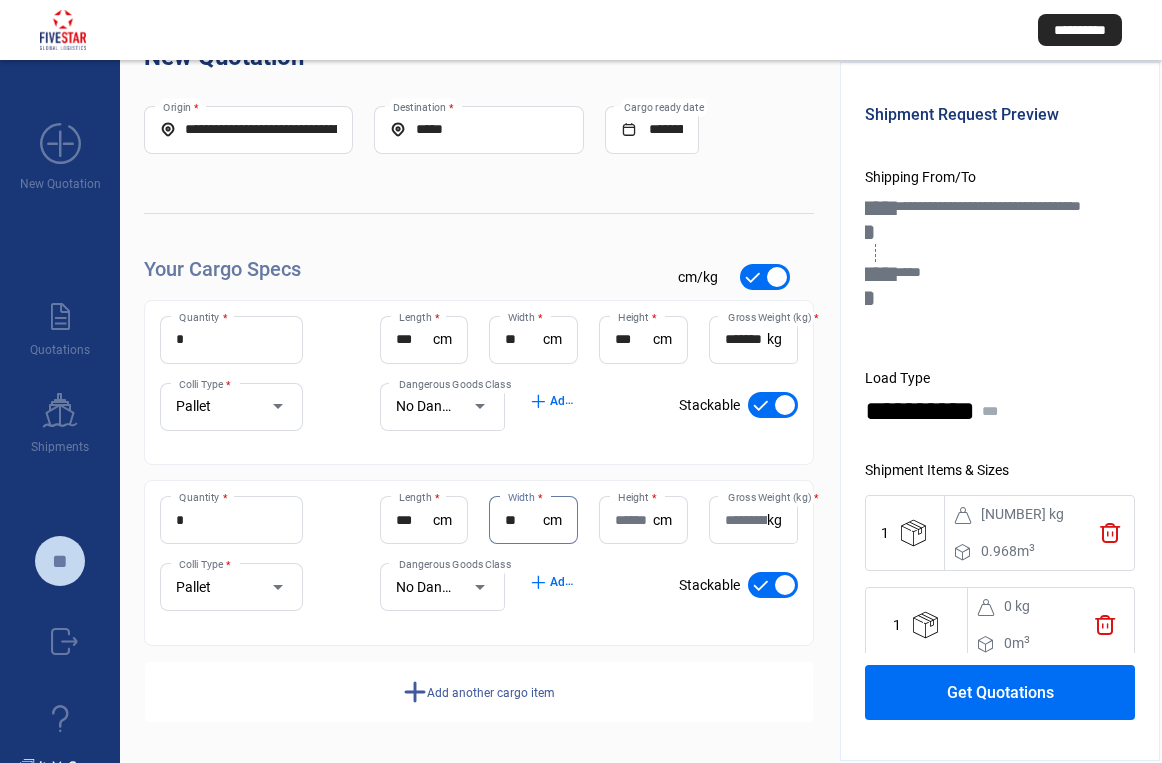 click on "Height  *" at bounding box center [634, 520] 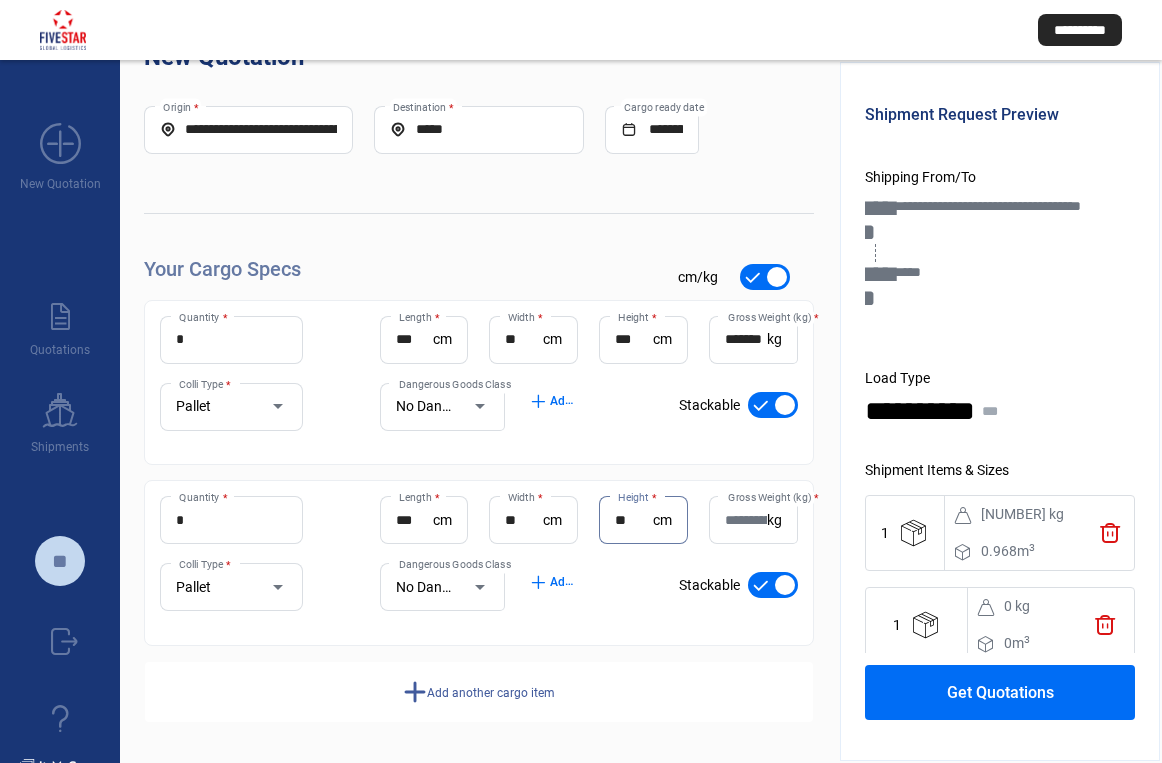 type on "**" 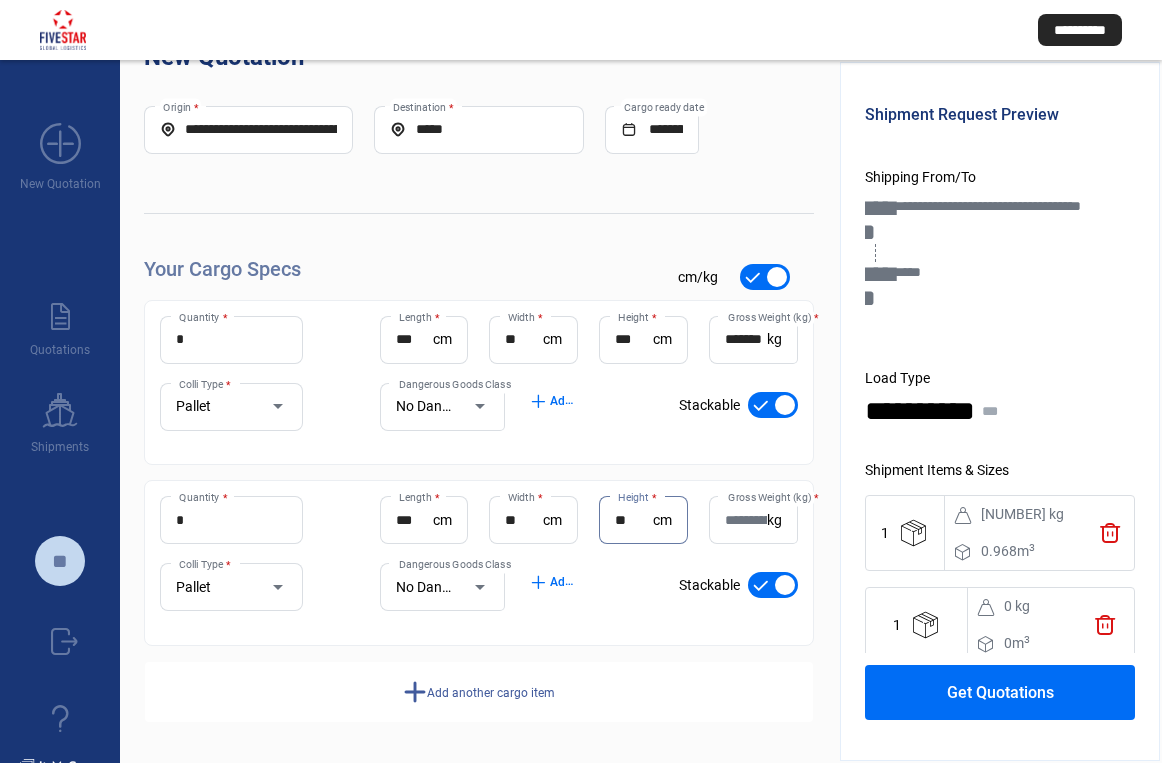 click on "*******" at bounding box center (746, 339) 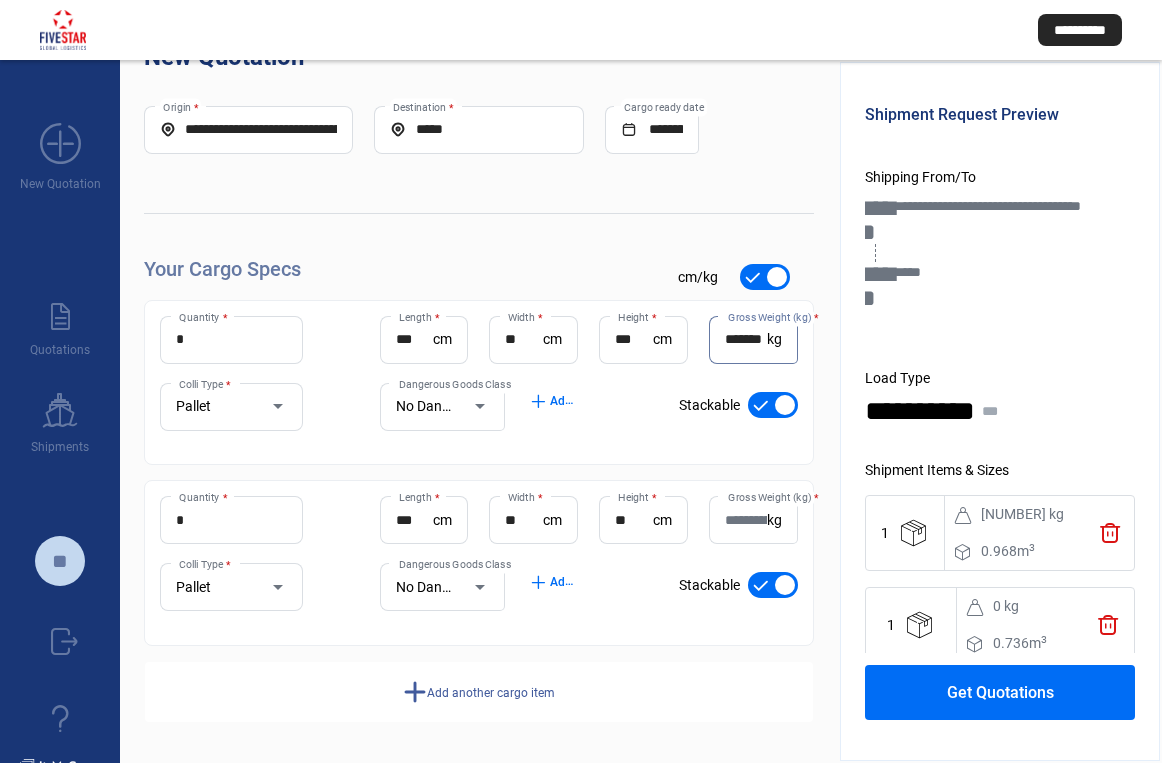 click on "*******" at bounding box center [746, 339] 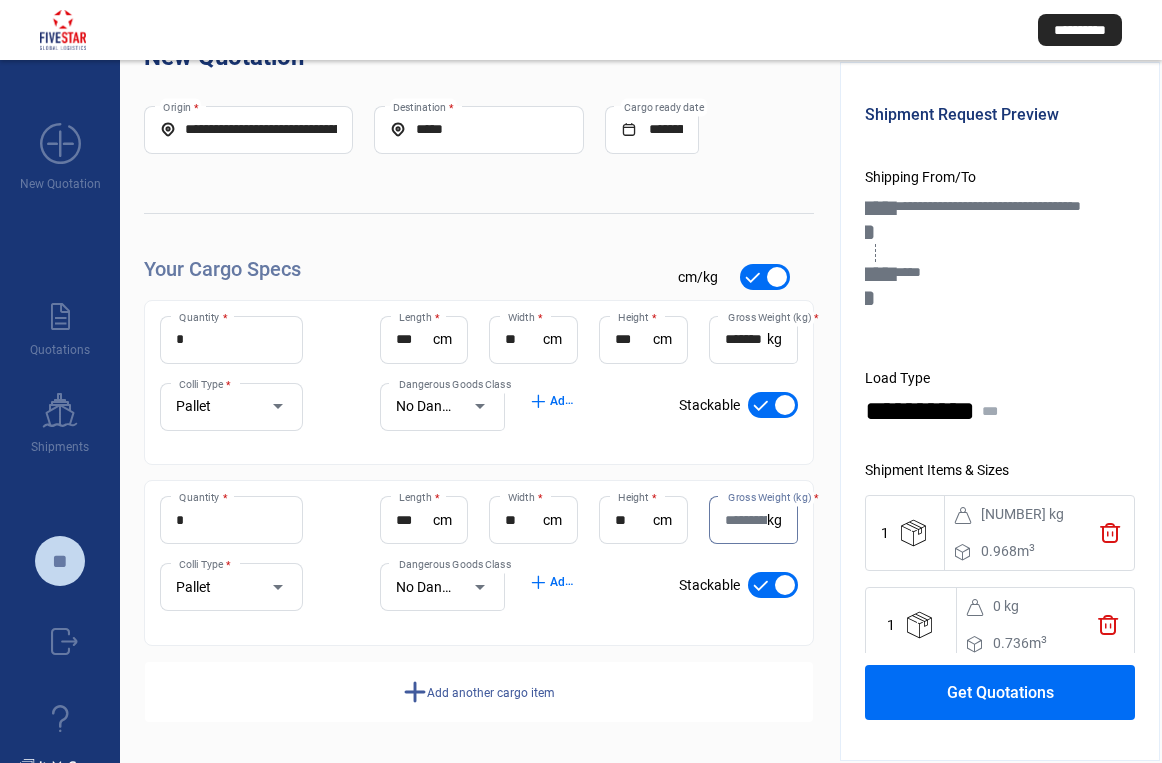 click on "Gross Weight (kg)  *" at bounding box center (746, 520) 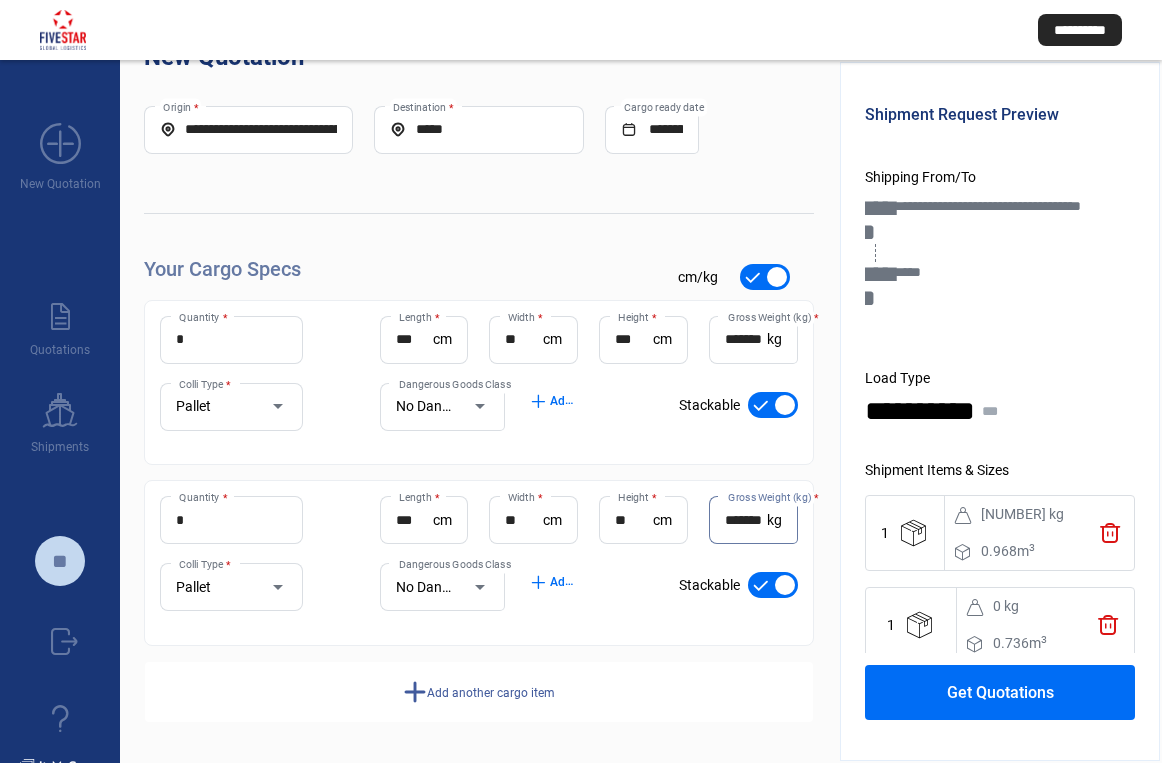 scroll, scrollTop: 0, scrollLeft: 9, axis: horizontal 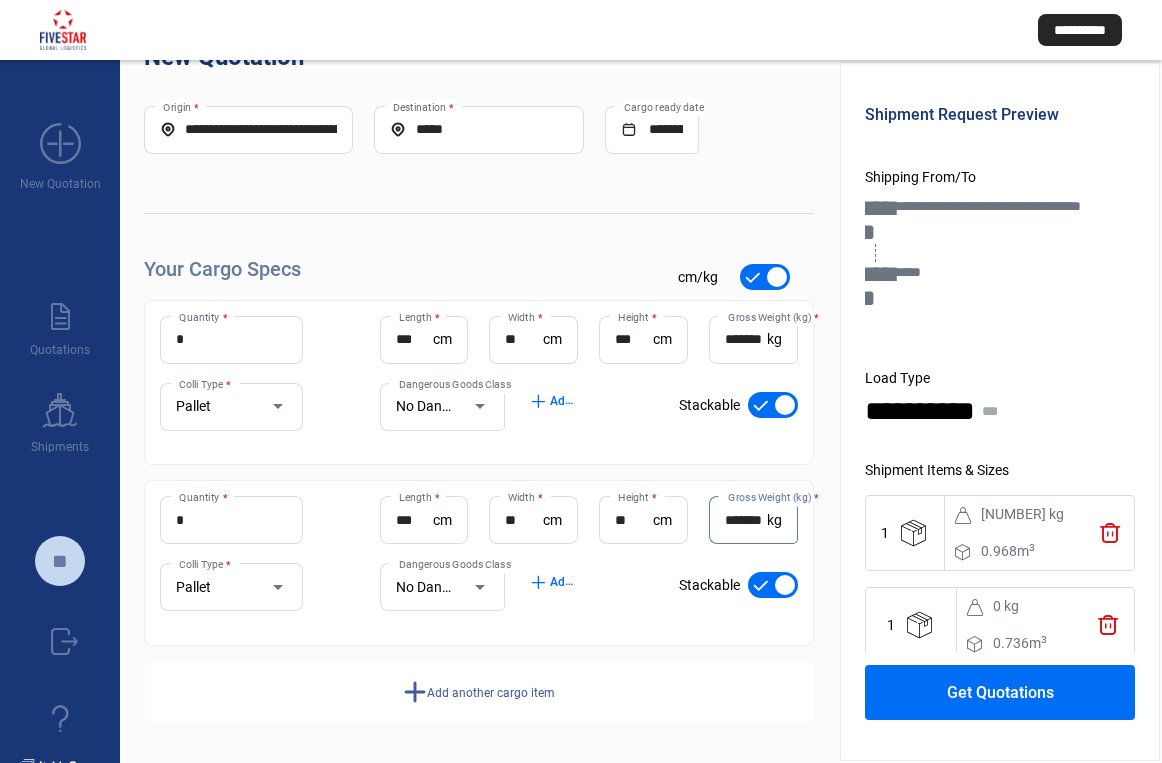 type on "*******" 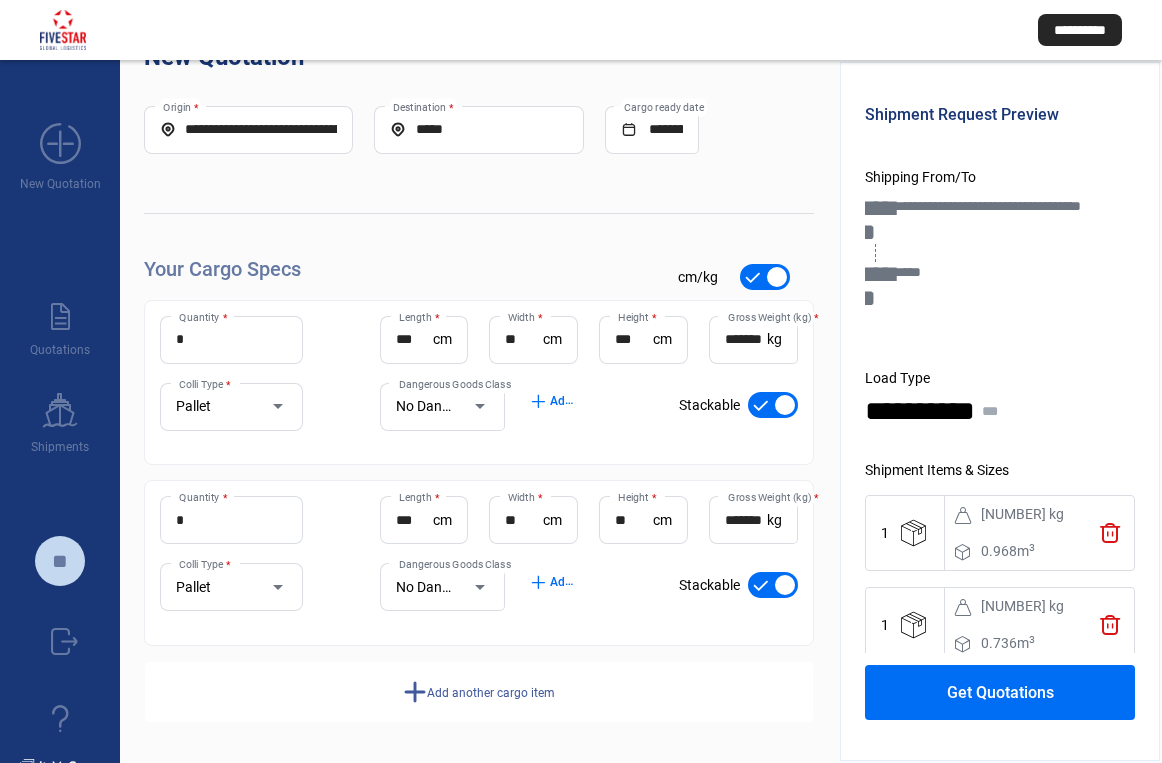 click on "add  Add another cargo item" at bounding box center (479, 692) 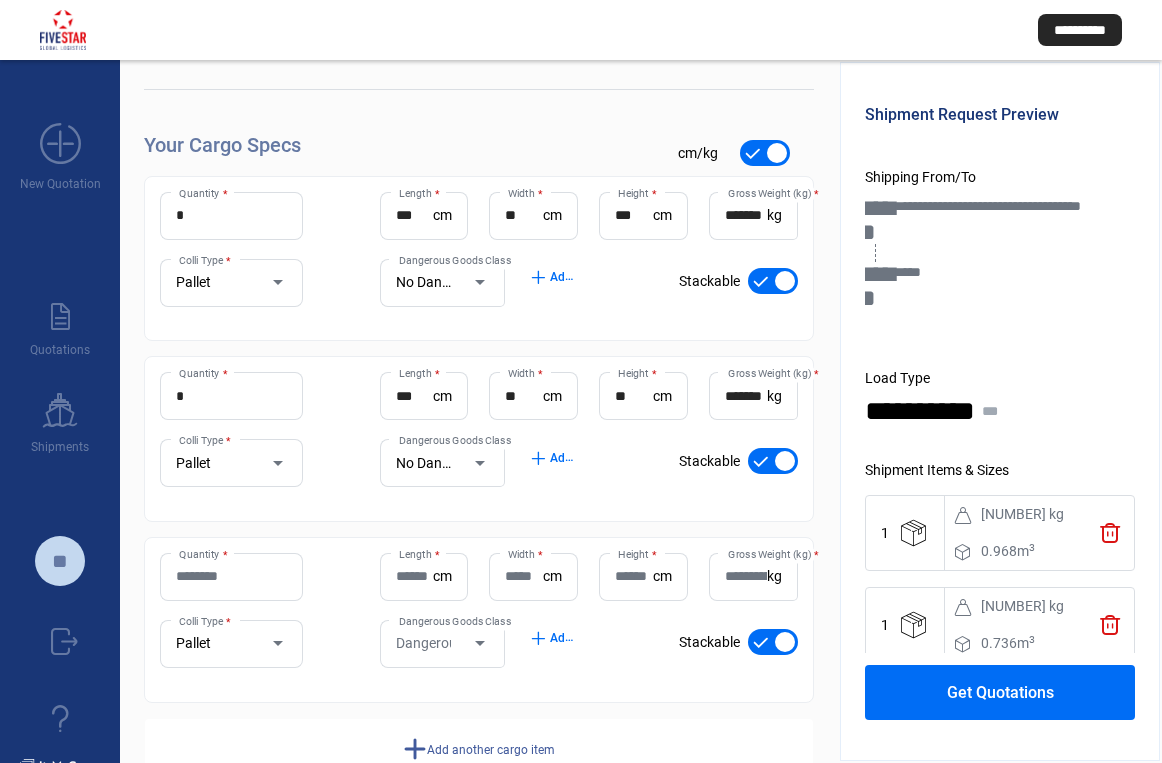 scroll, scrollTop: 241, scrollLeft: 0, axis: vertical 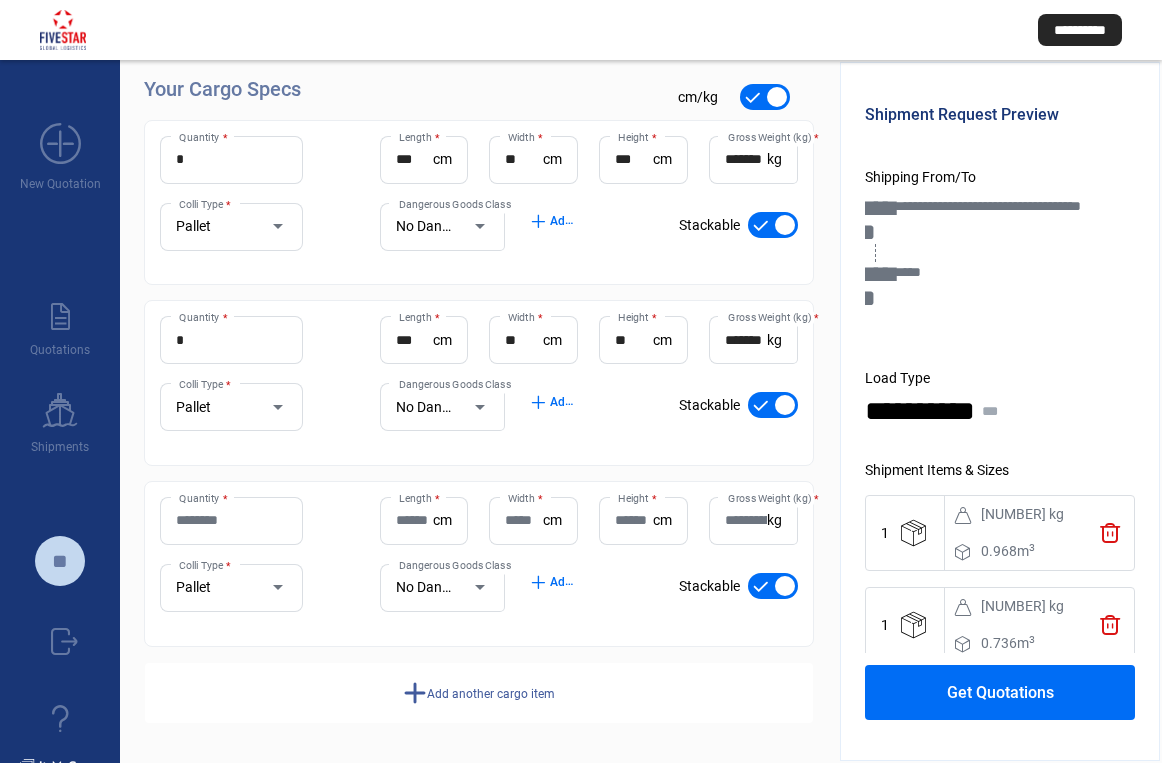 click on "Quantity *" at bounding box center [231, 520] 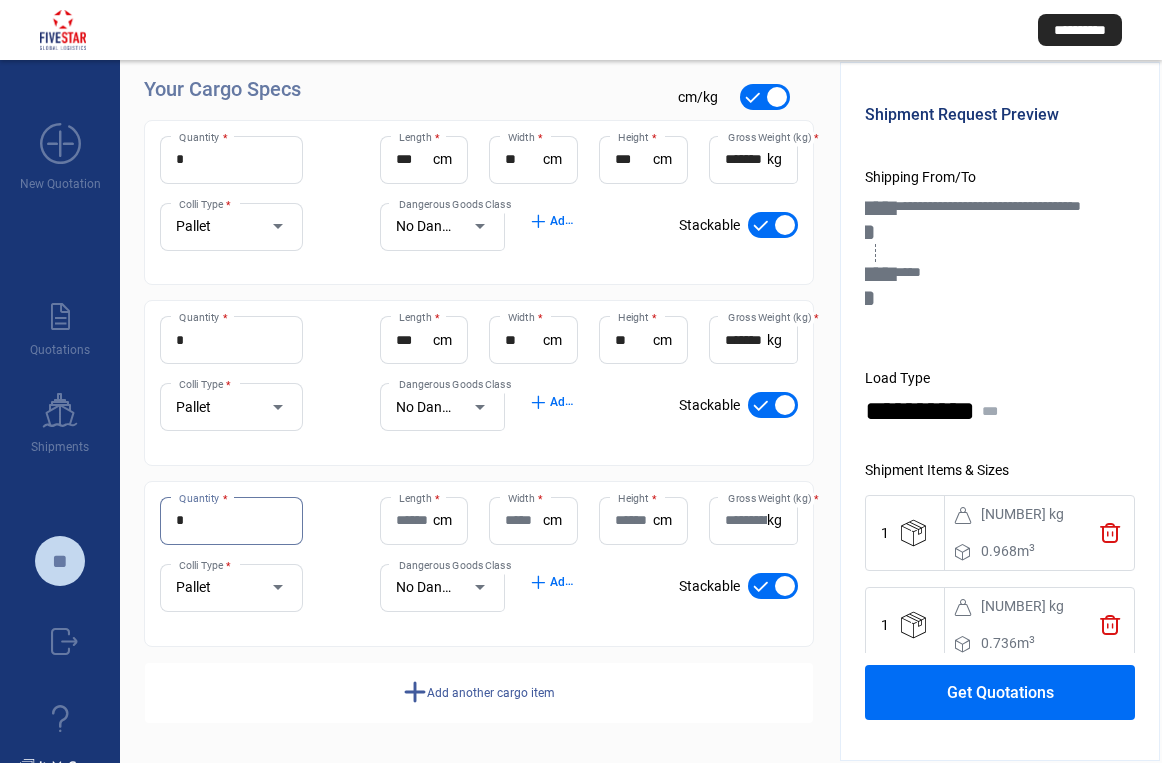 type on "*" 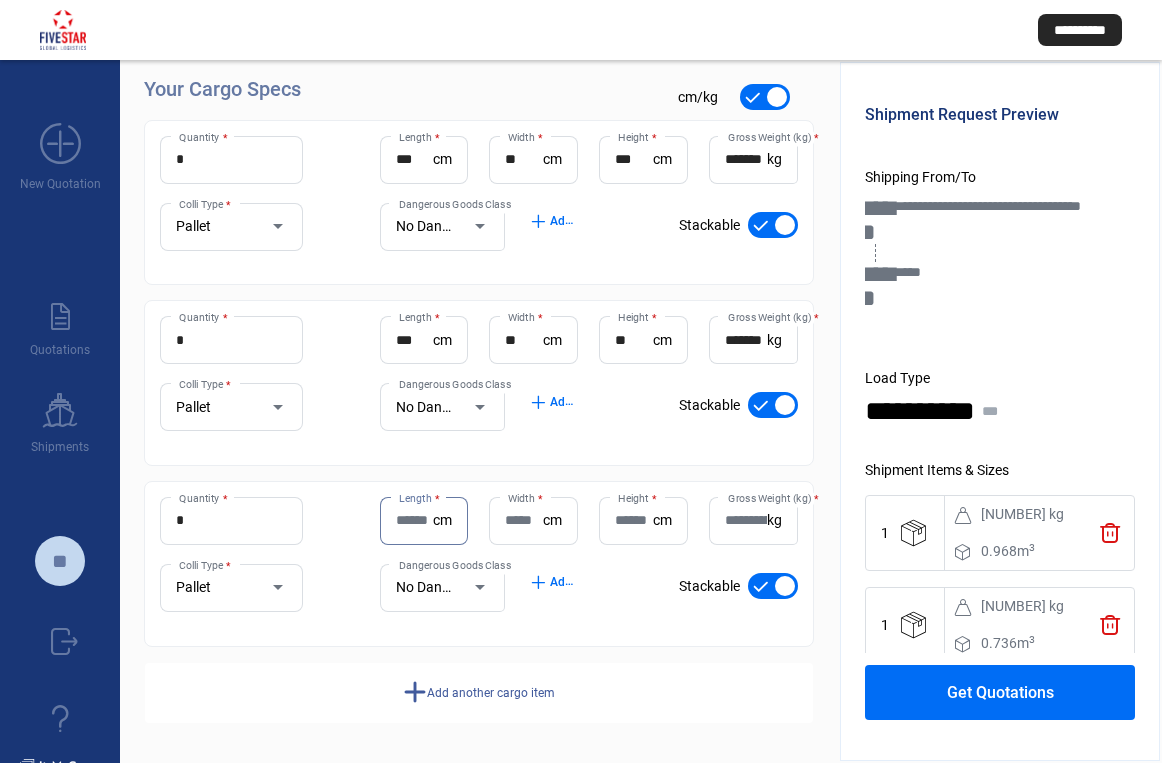 click on "Length  *" at bounding box center [415, 520] 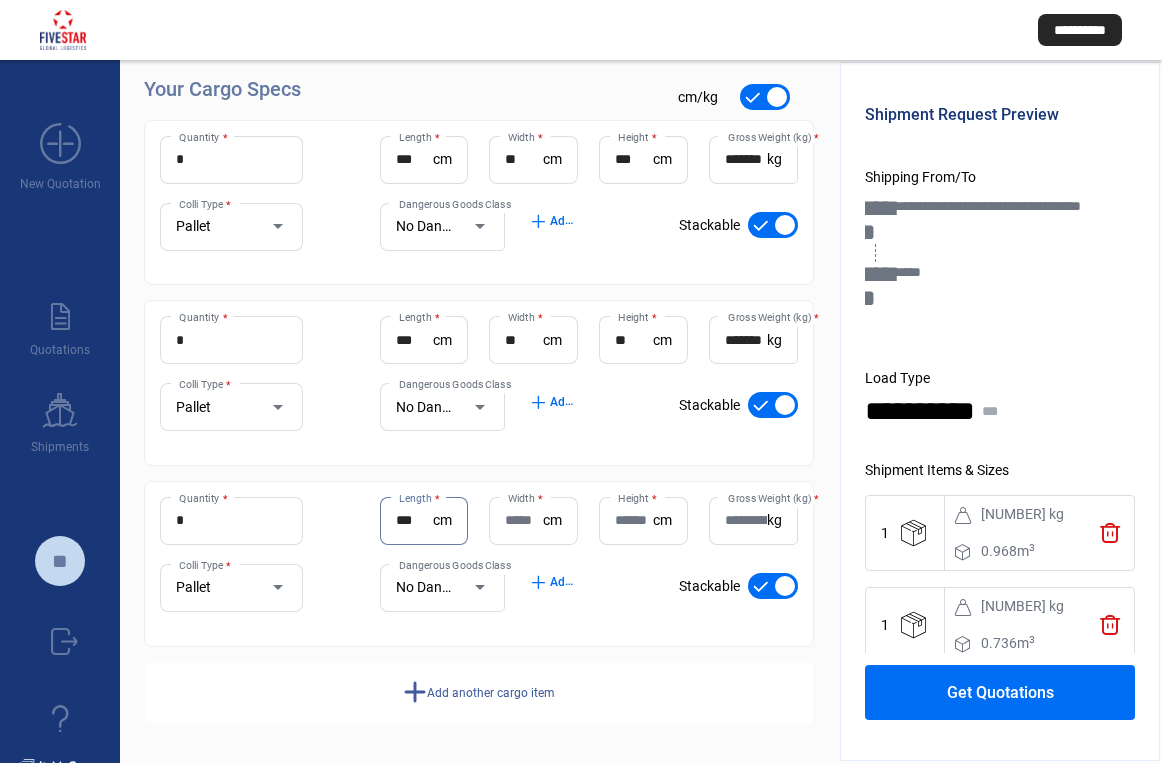 type on "***" 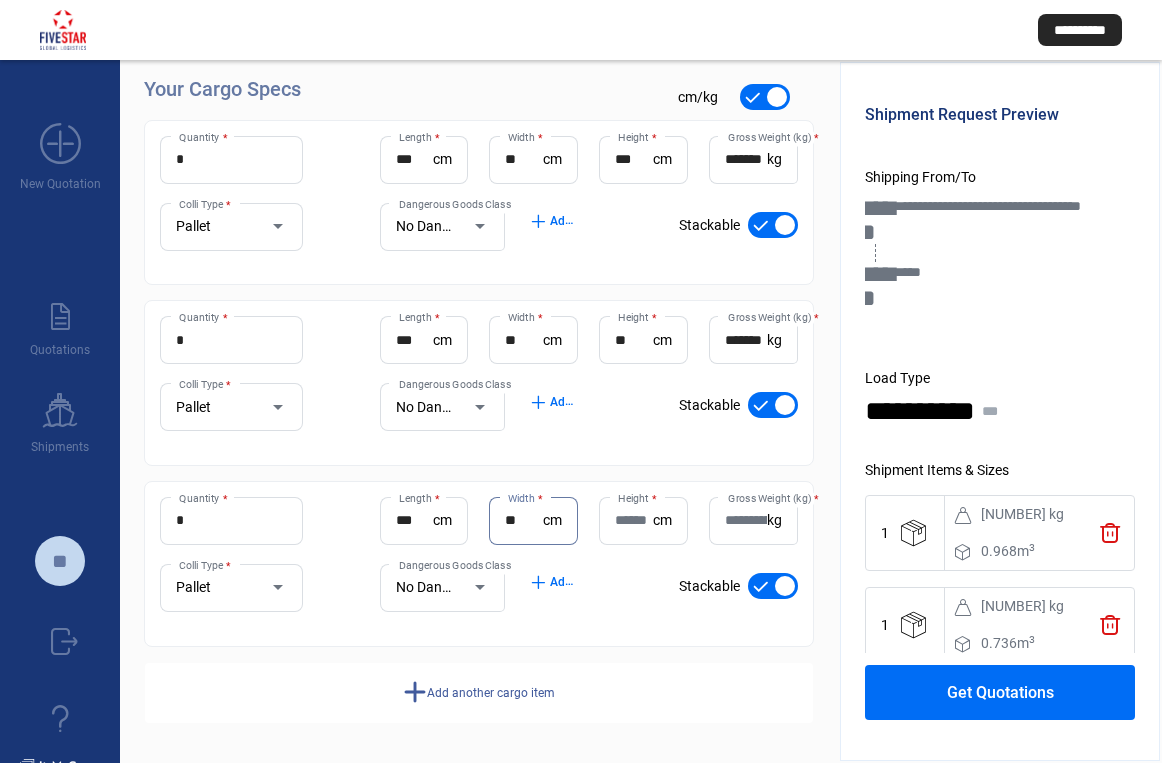 type on "**" 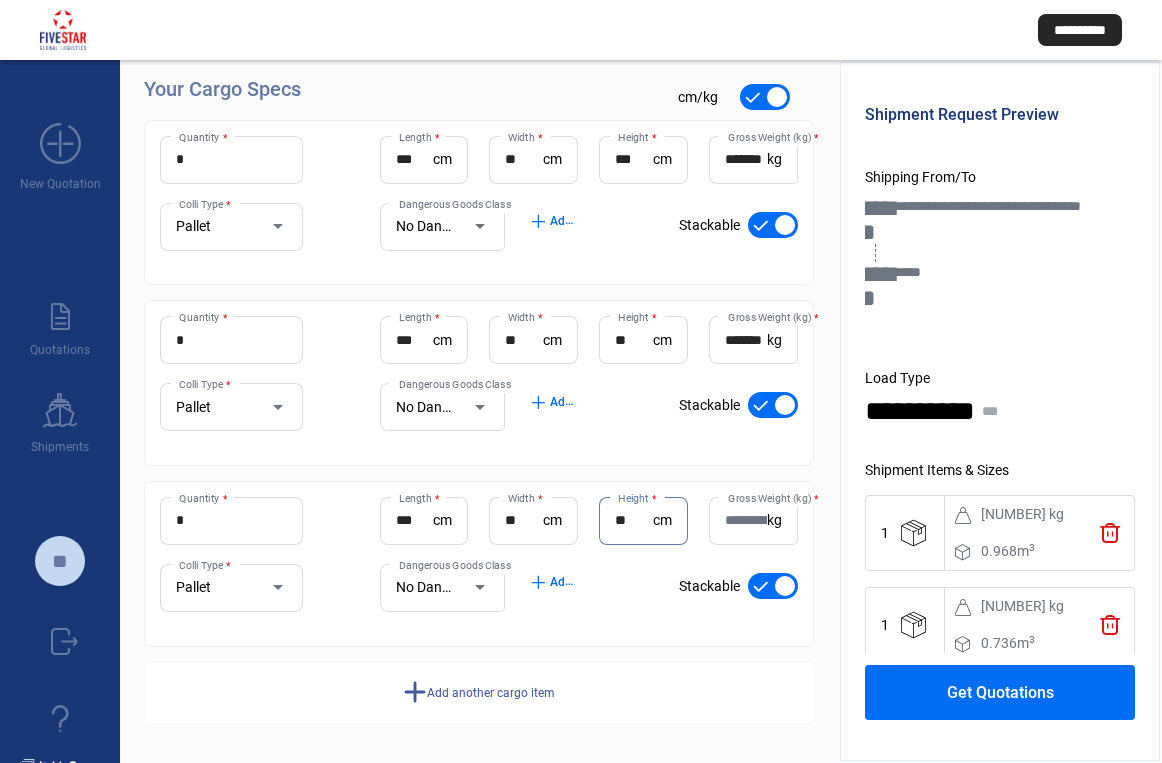 type on "**" 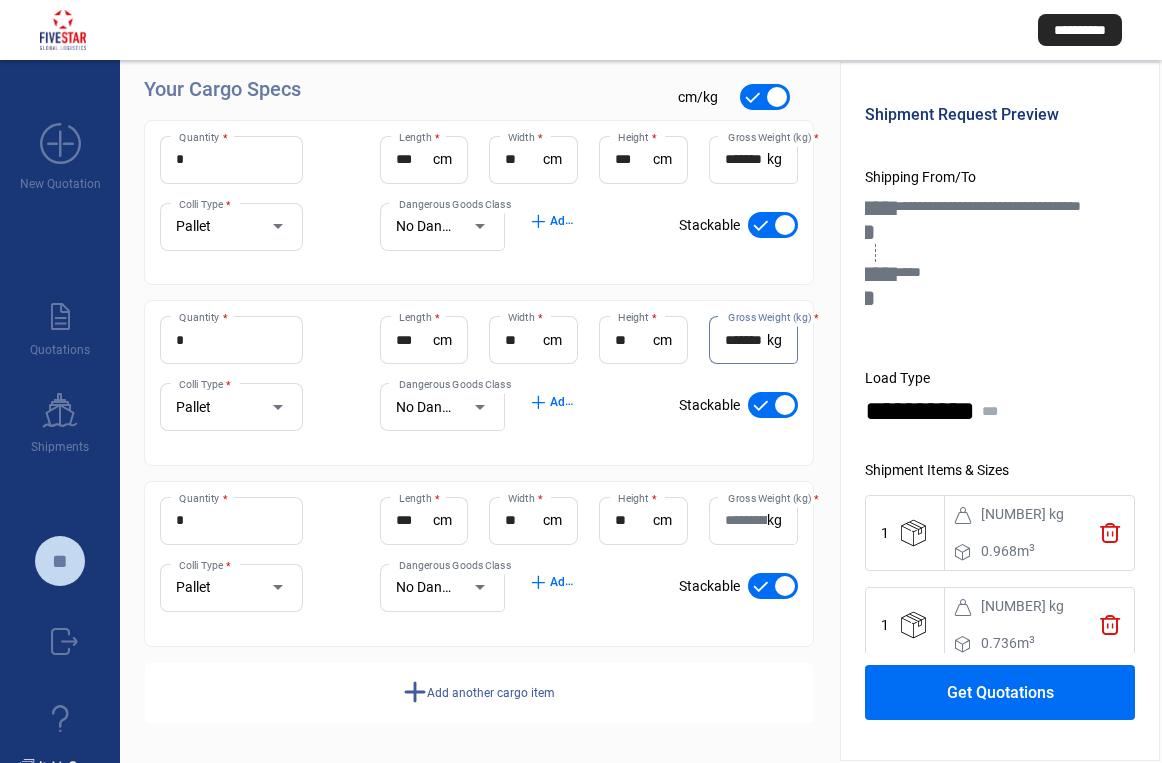 click on "*******" at bounding box center (746, 340) 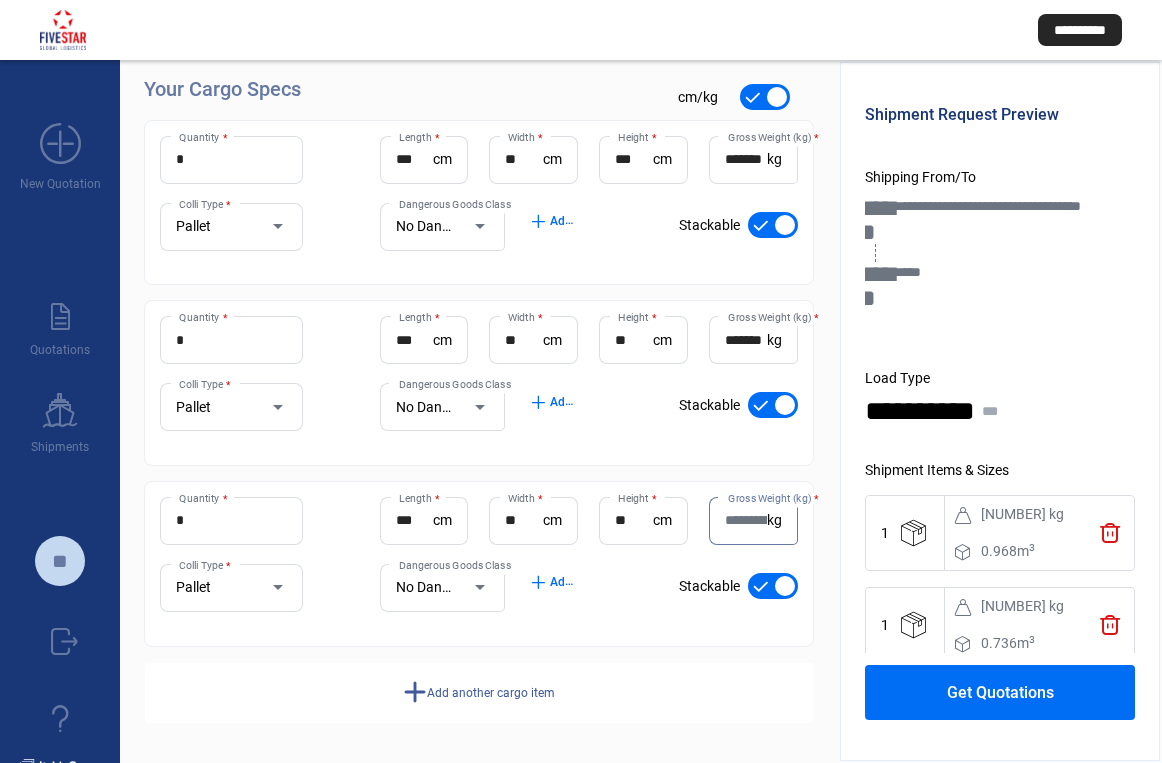paste on "*******" 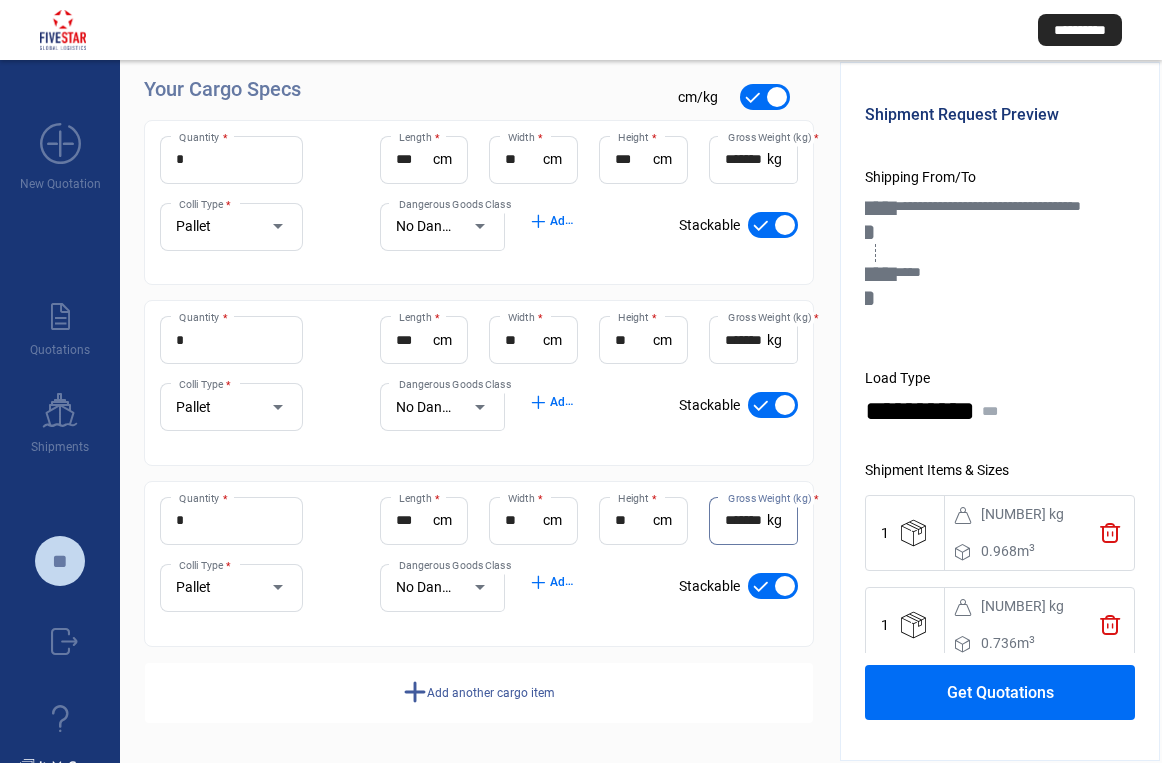 scroll, scrollTop: 0, scrollLeft: 9, axis: horizontal 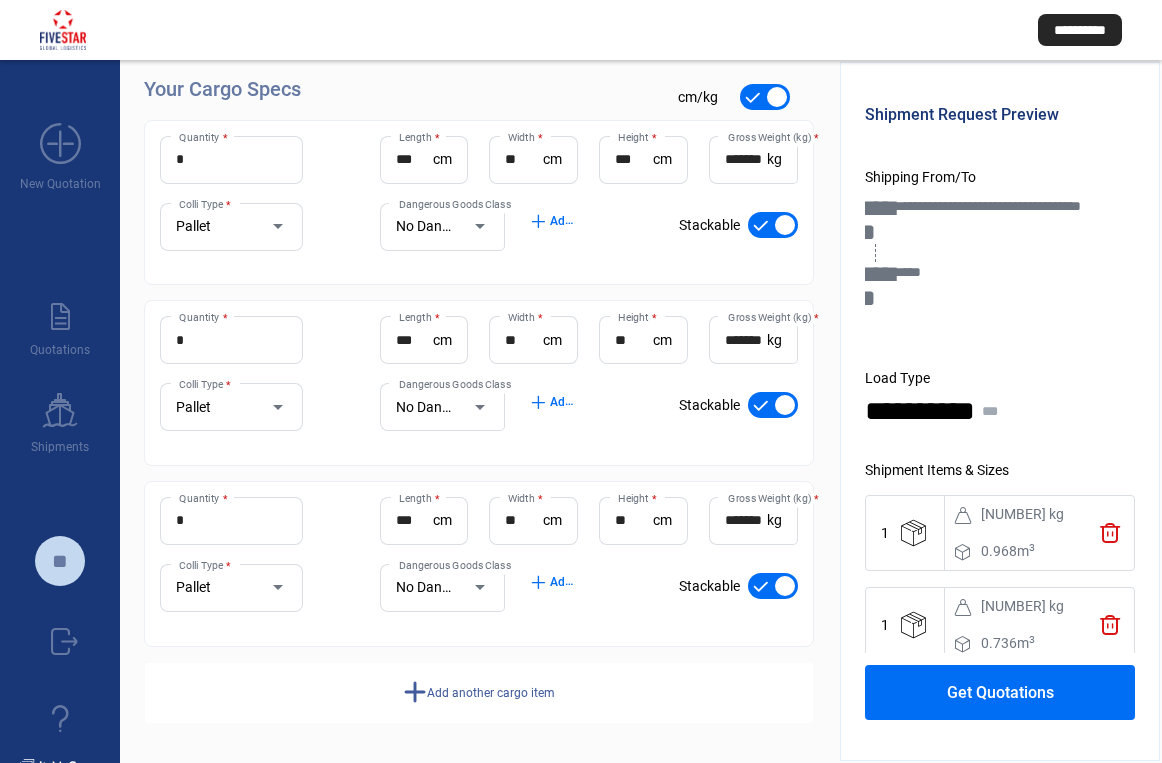 click on "add  Add UN Numbers" at bounding box center (552, 581) 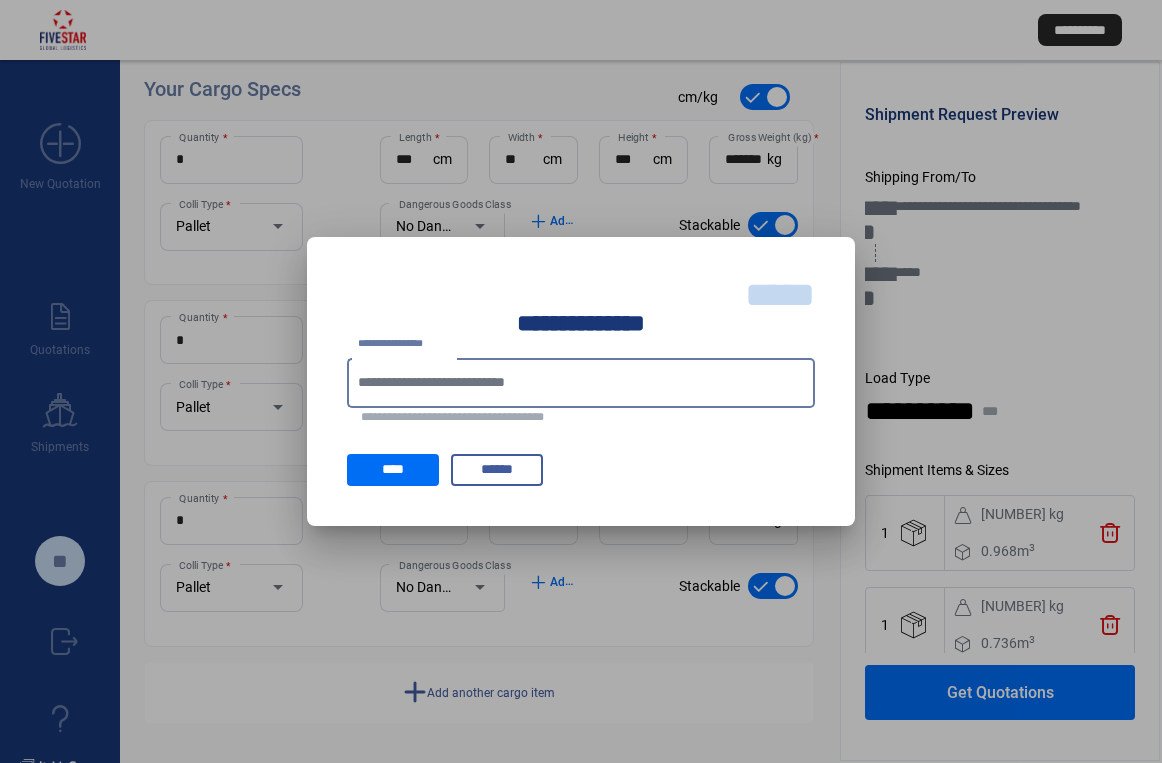 click on "*****" at bounding box center (780, 295) 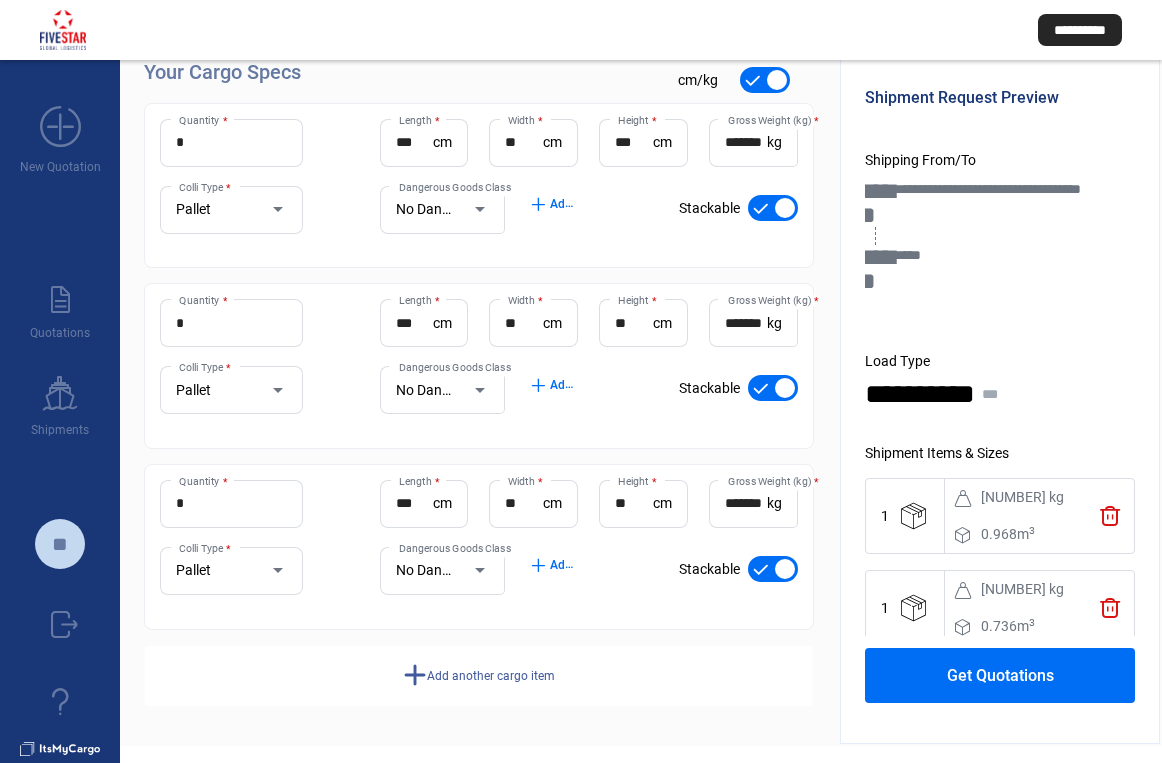 scroll, scrollTop: 10, scrollLeft: 0, axis: vertical 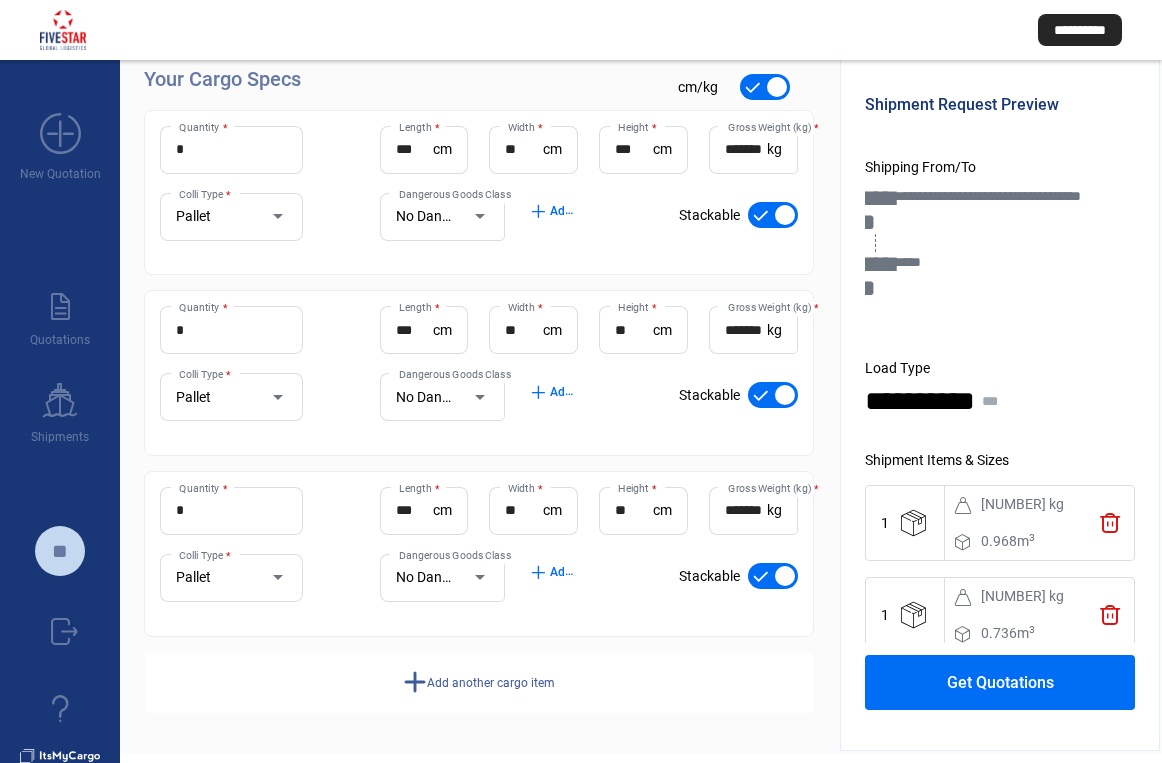 click on "add  Add UN Numbers" at bounding box center [589, 226] 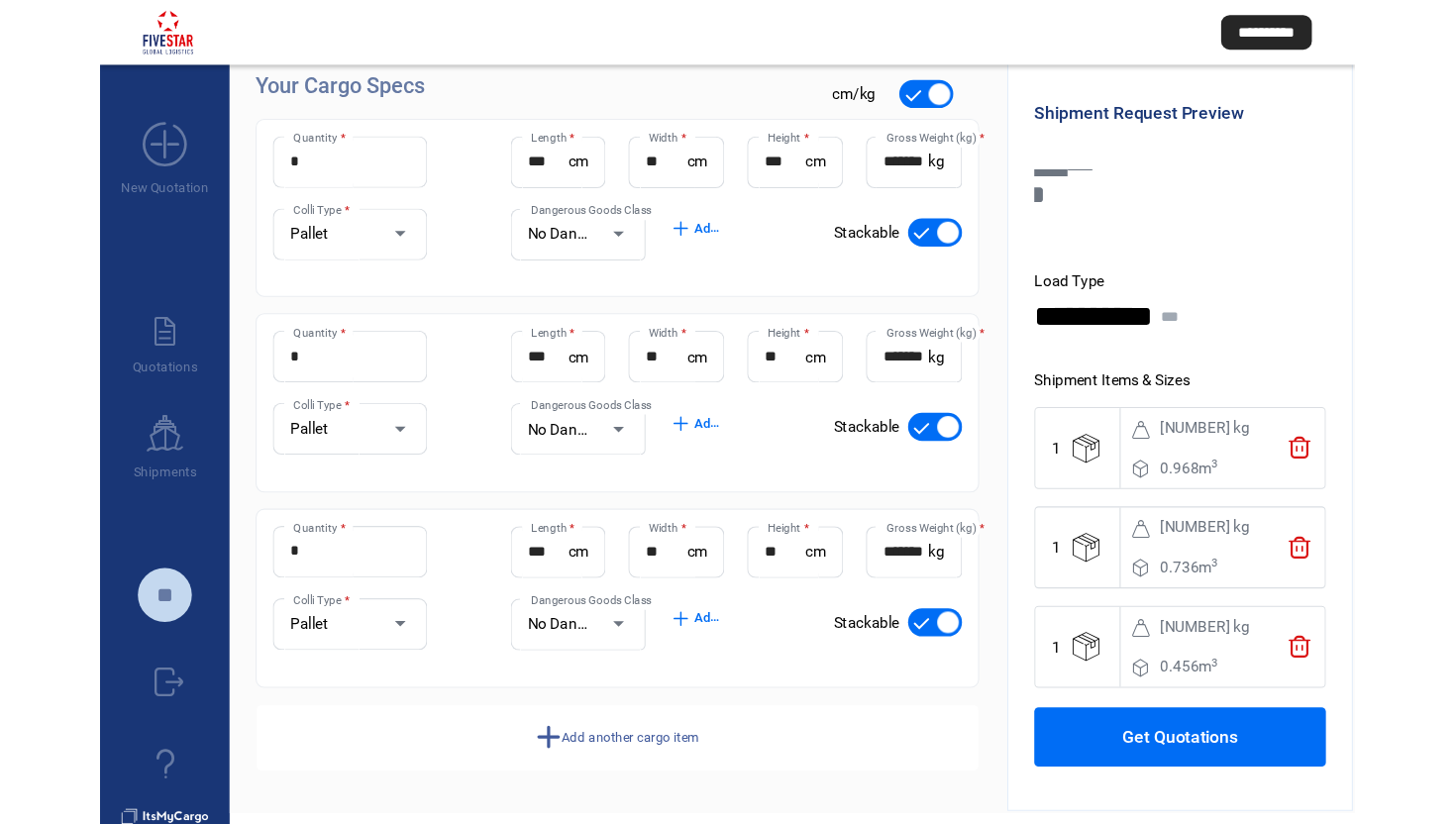 scroll, scrollTop: 121, scrollLeft: 0, axis: vertical 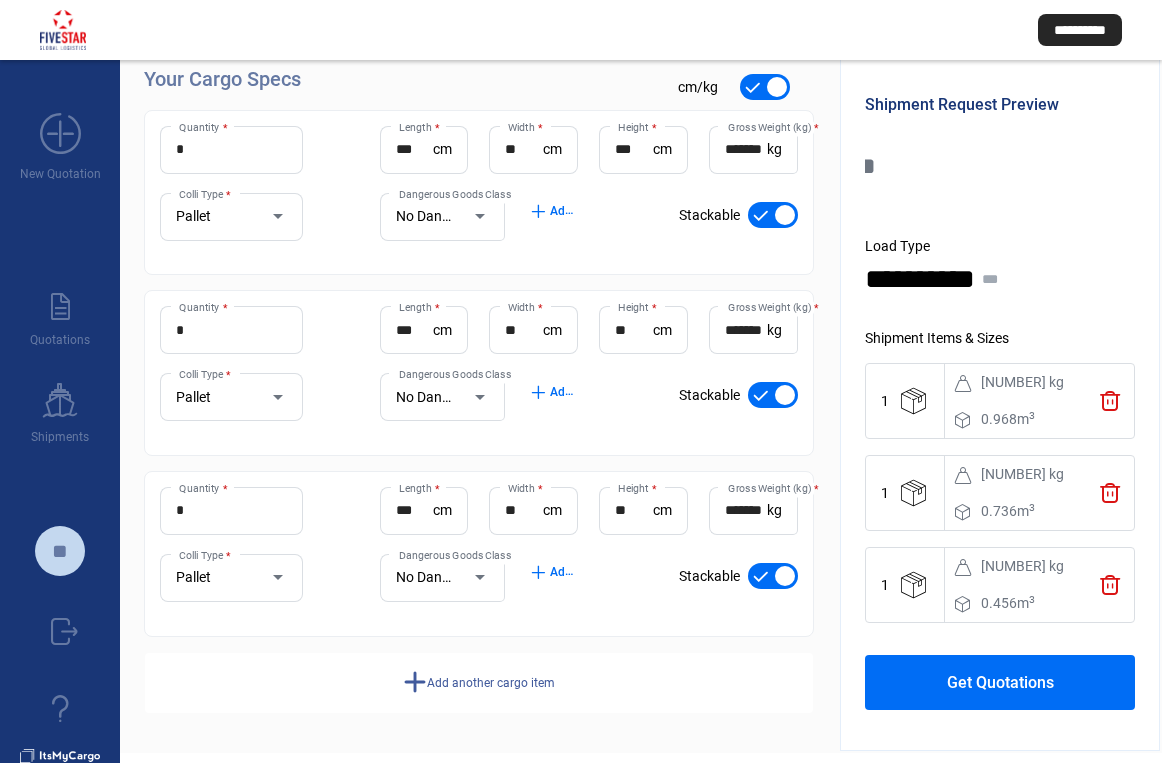 click on "Get Quotations" at bounding box center (1000, 682) 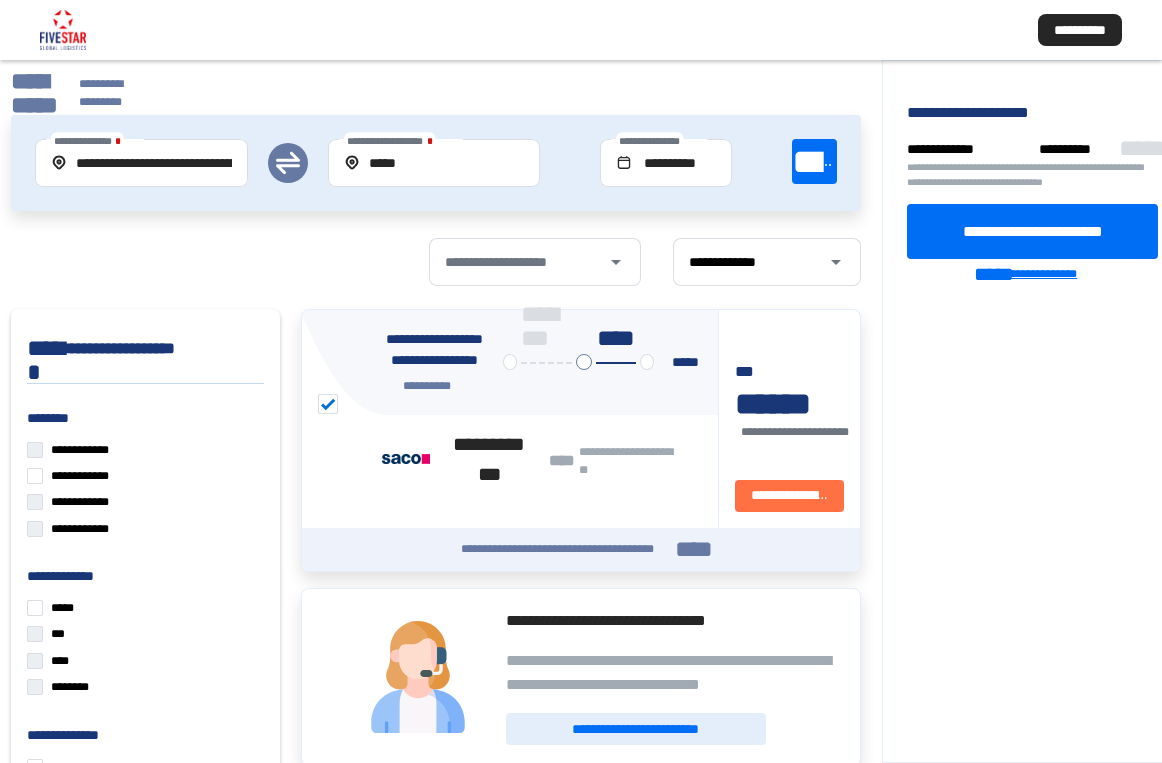 click on "**********" at bounding box center (1045, 274) 